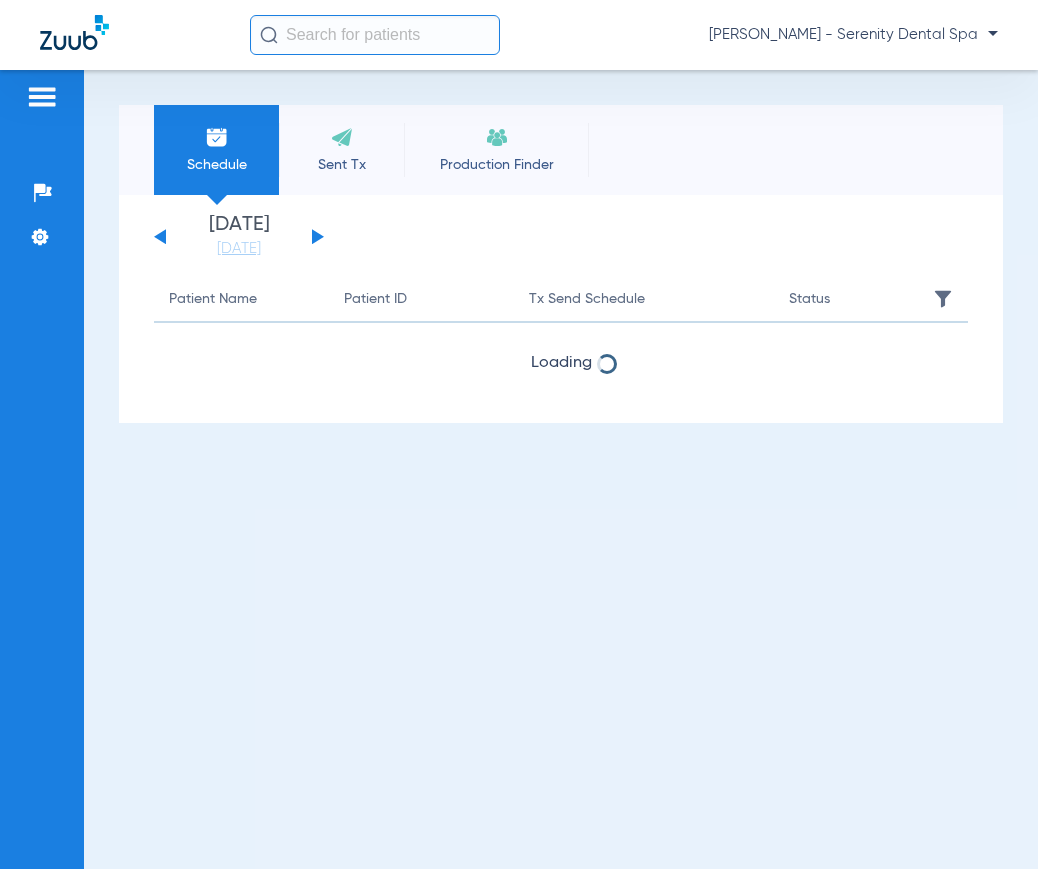 scroll, scrollTop: 0, scrollLeft: 0, axis: both 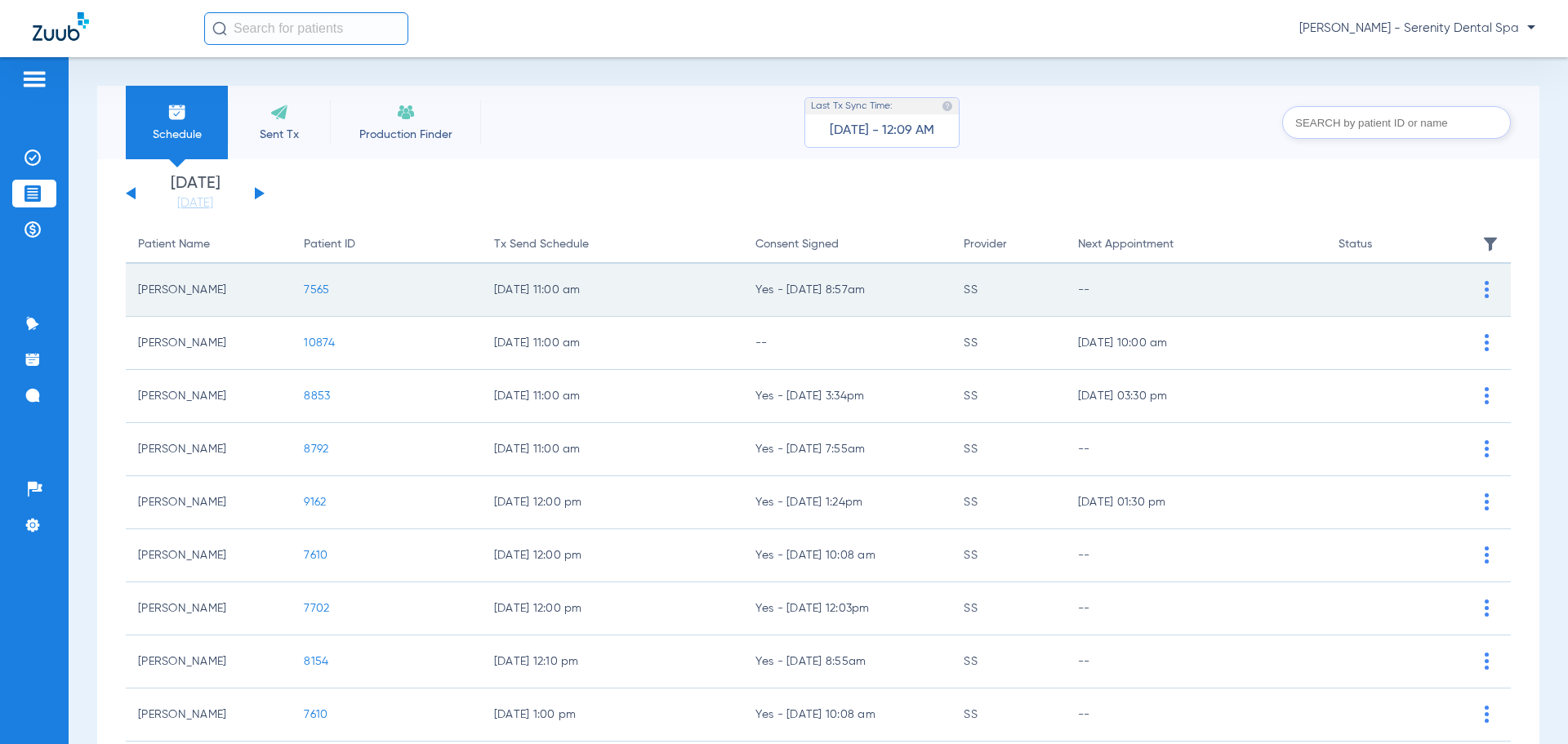 click on "7565" 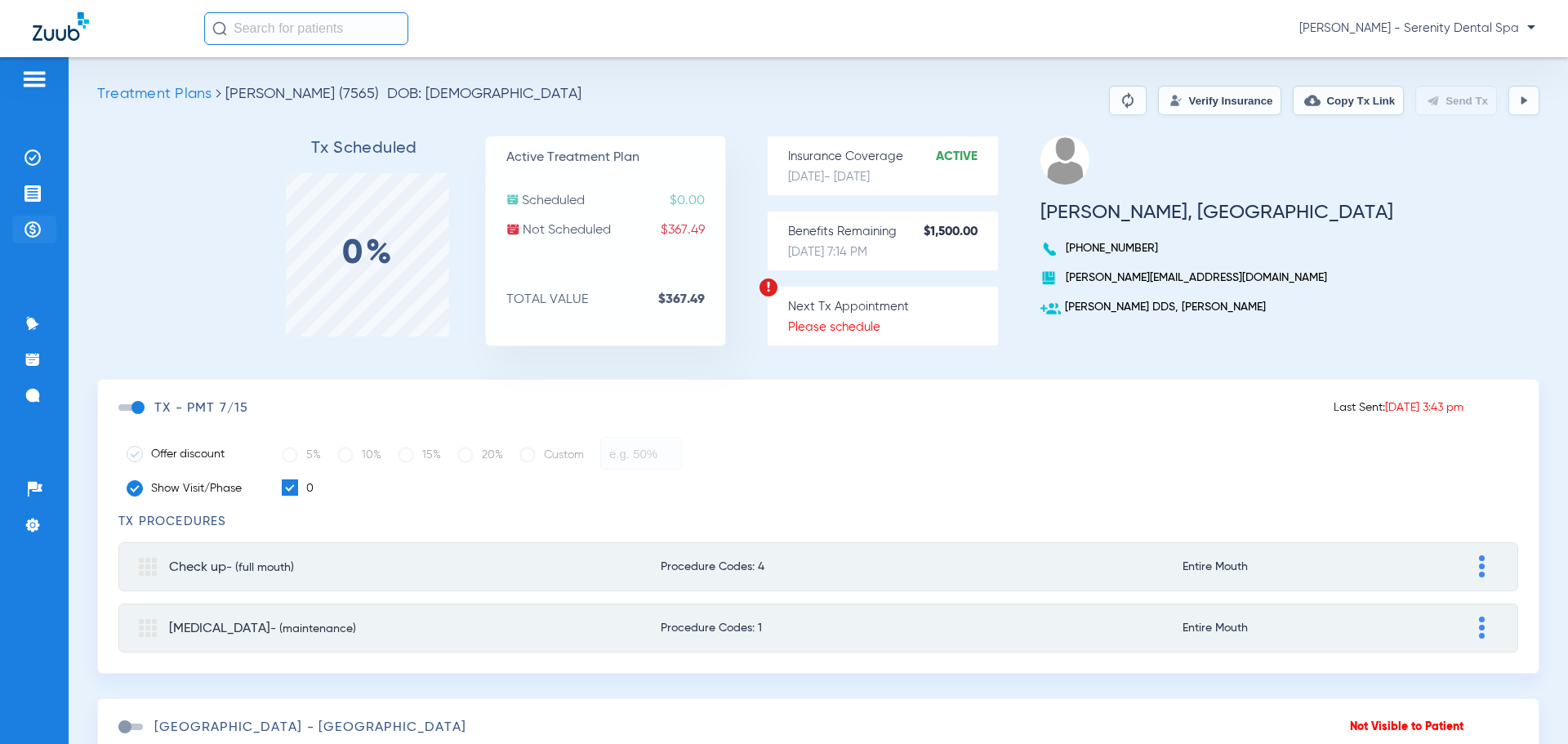click on "Payments & A/R" 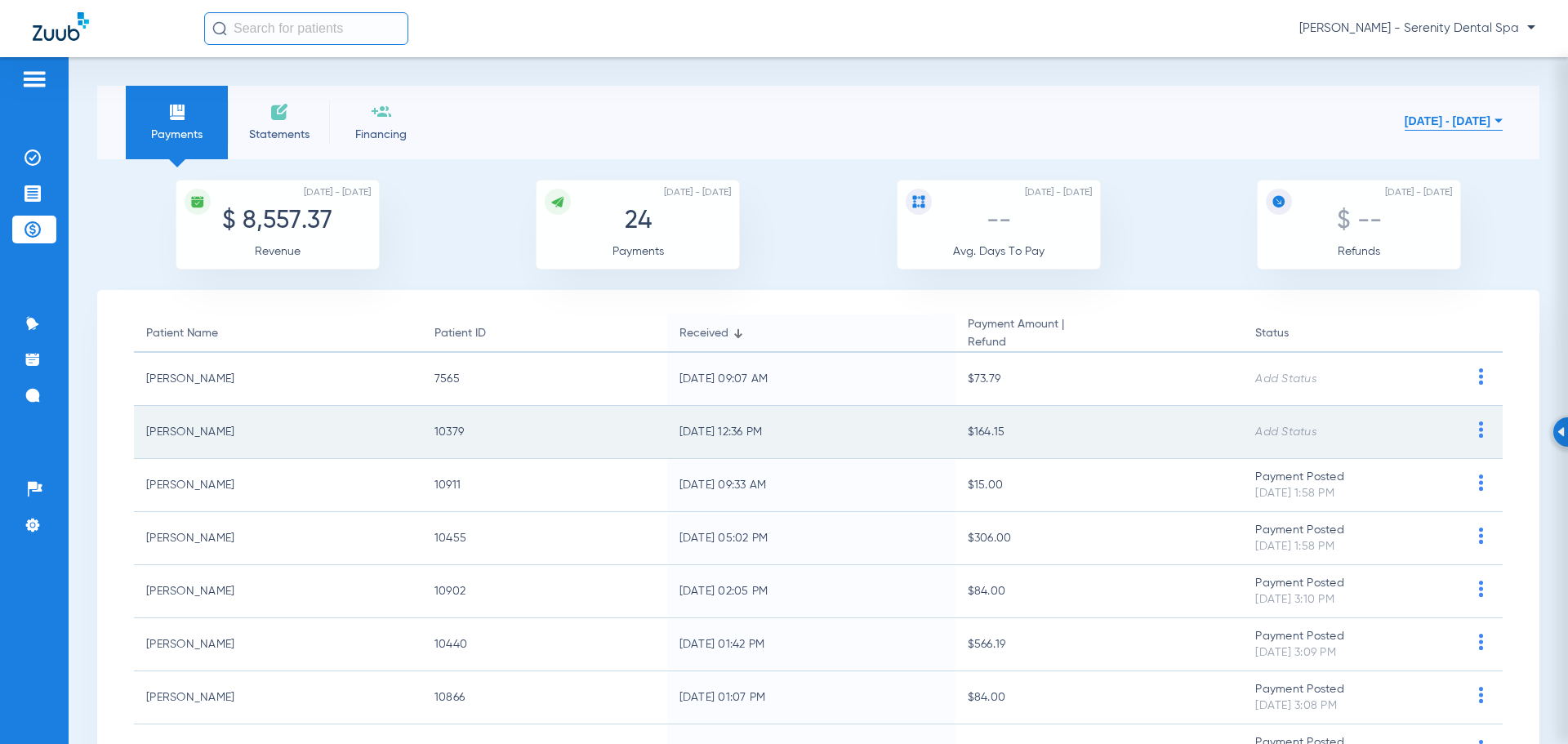 click 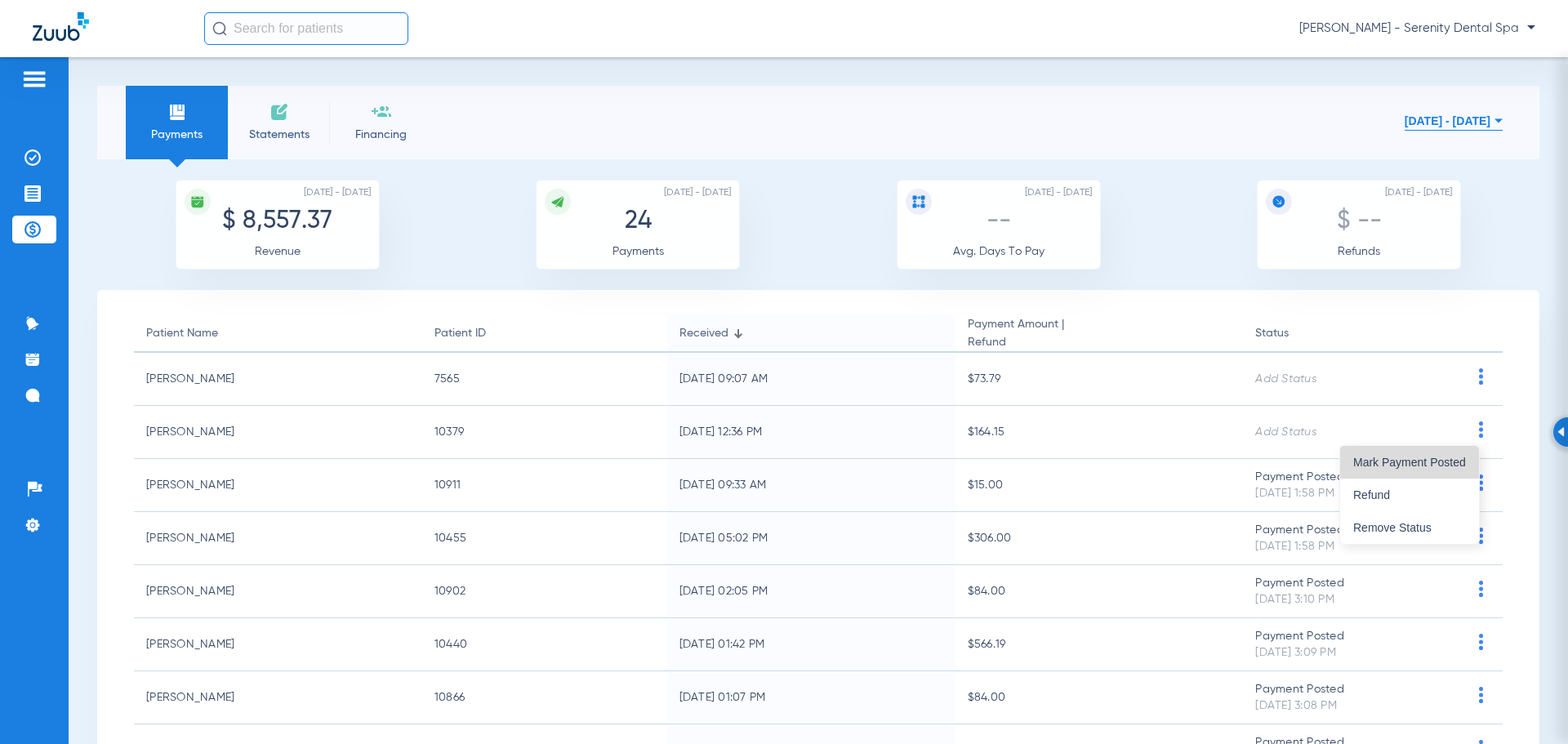 click on "Mark Payment Posted" at bounding box center [1410, 462] 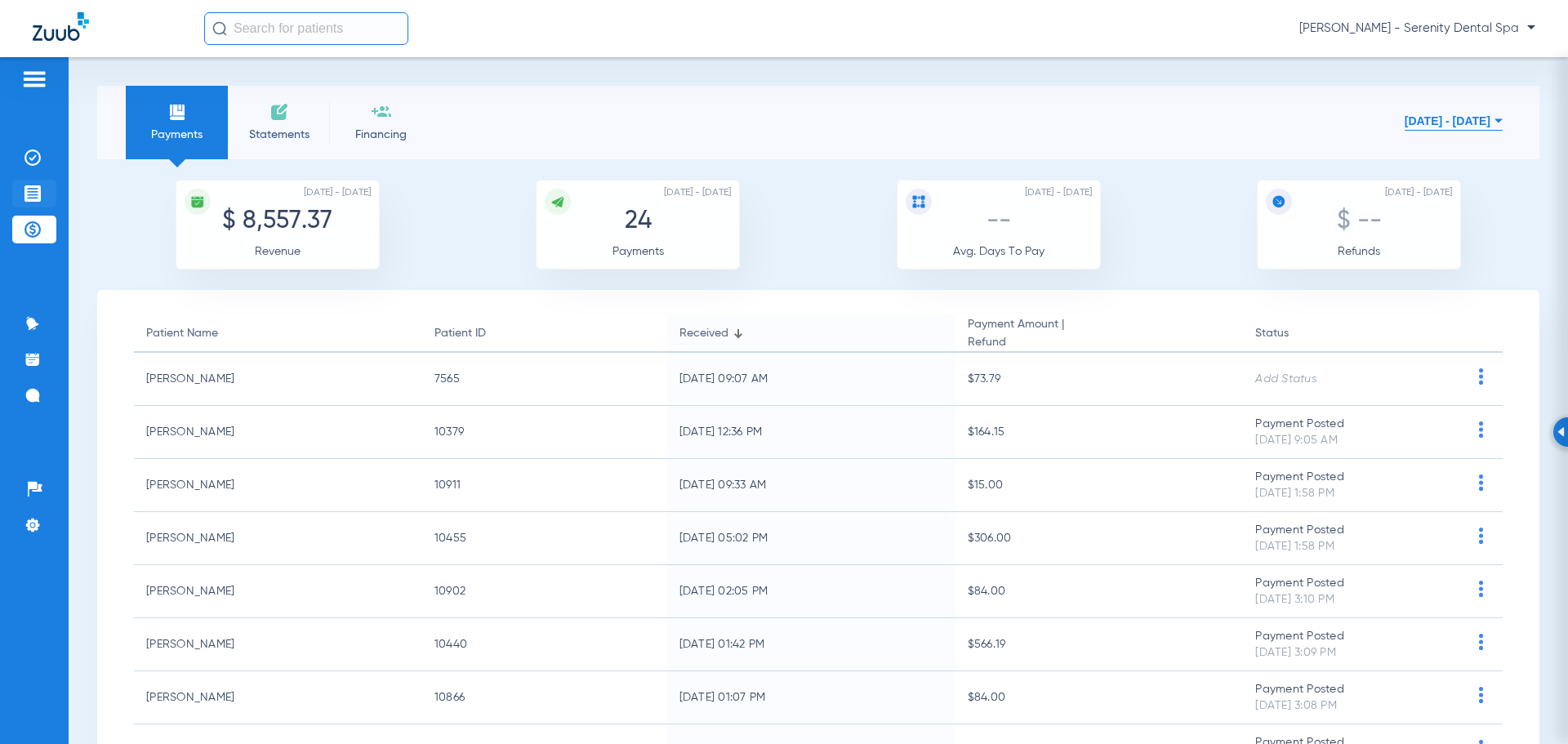 click 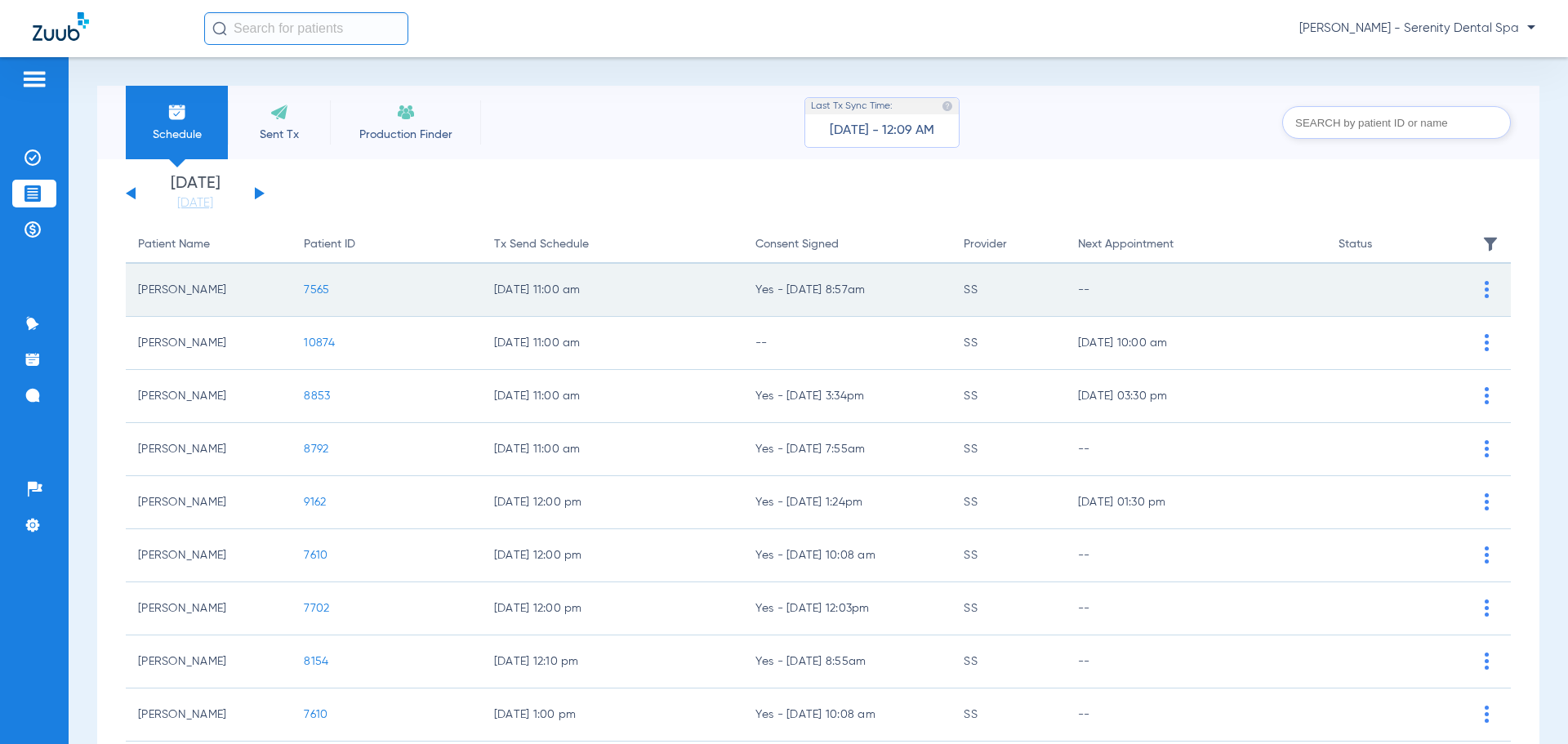 click on "7565" 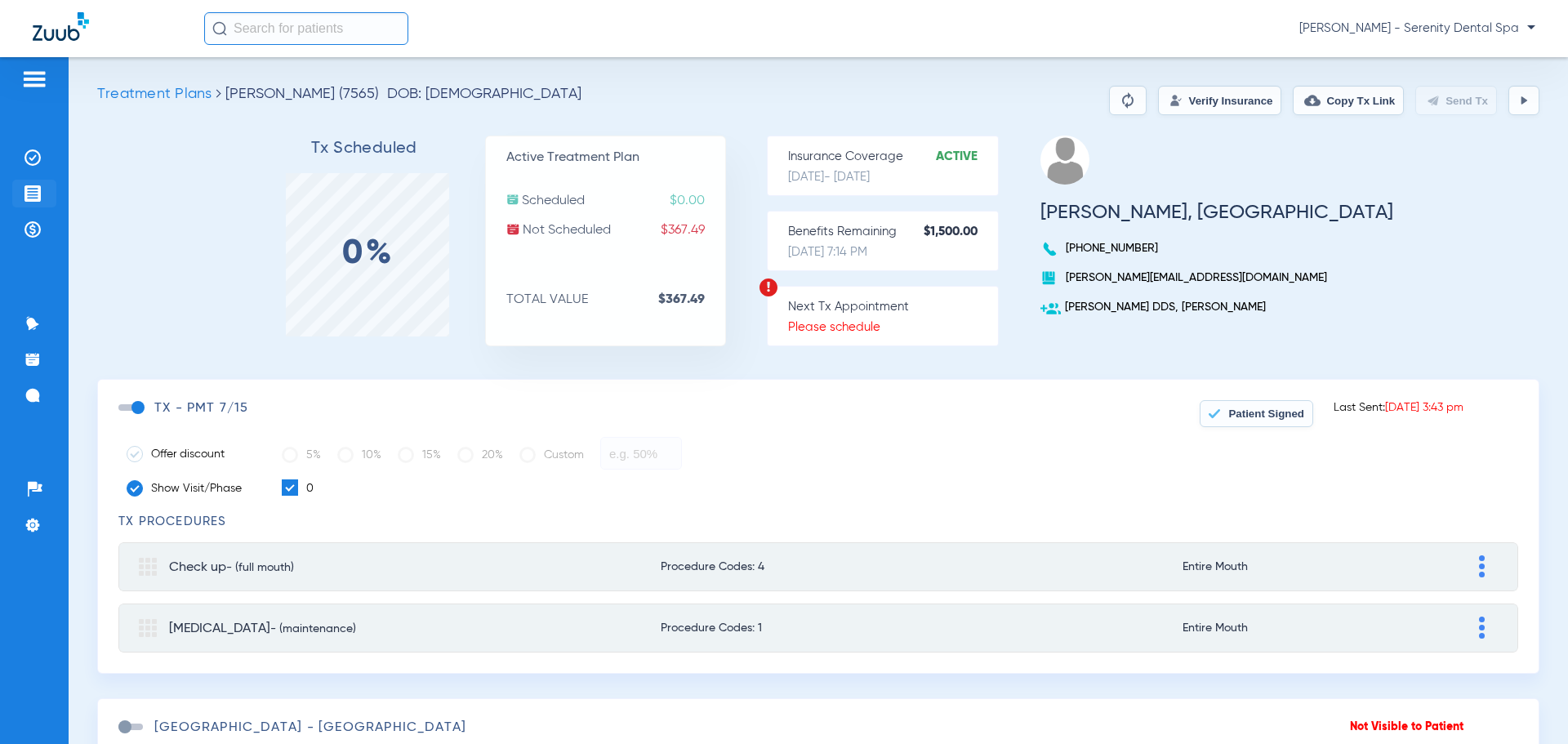 click 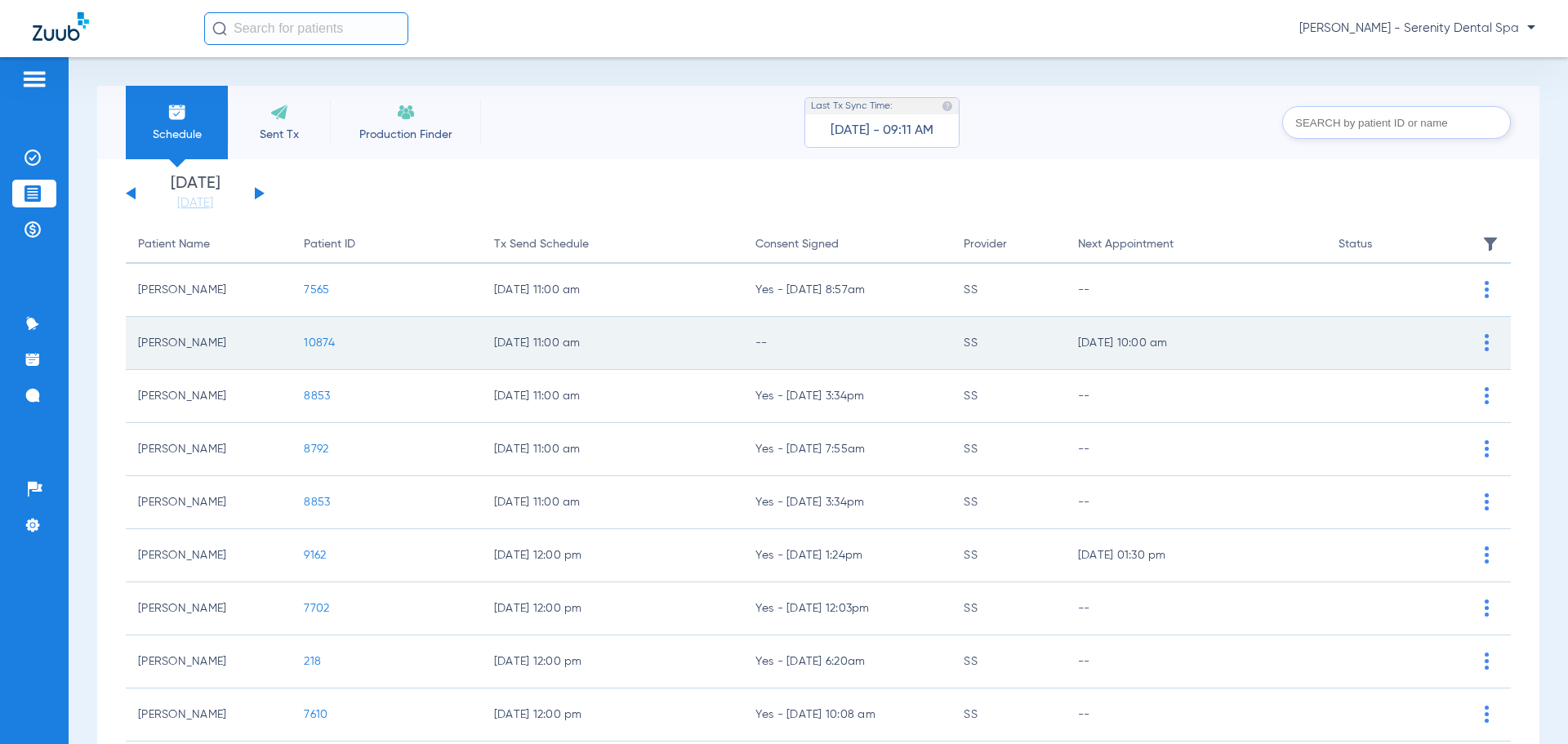 click on "10874" 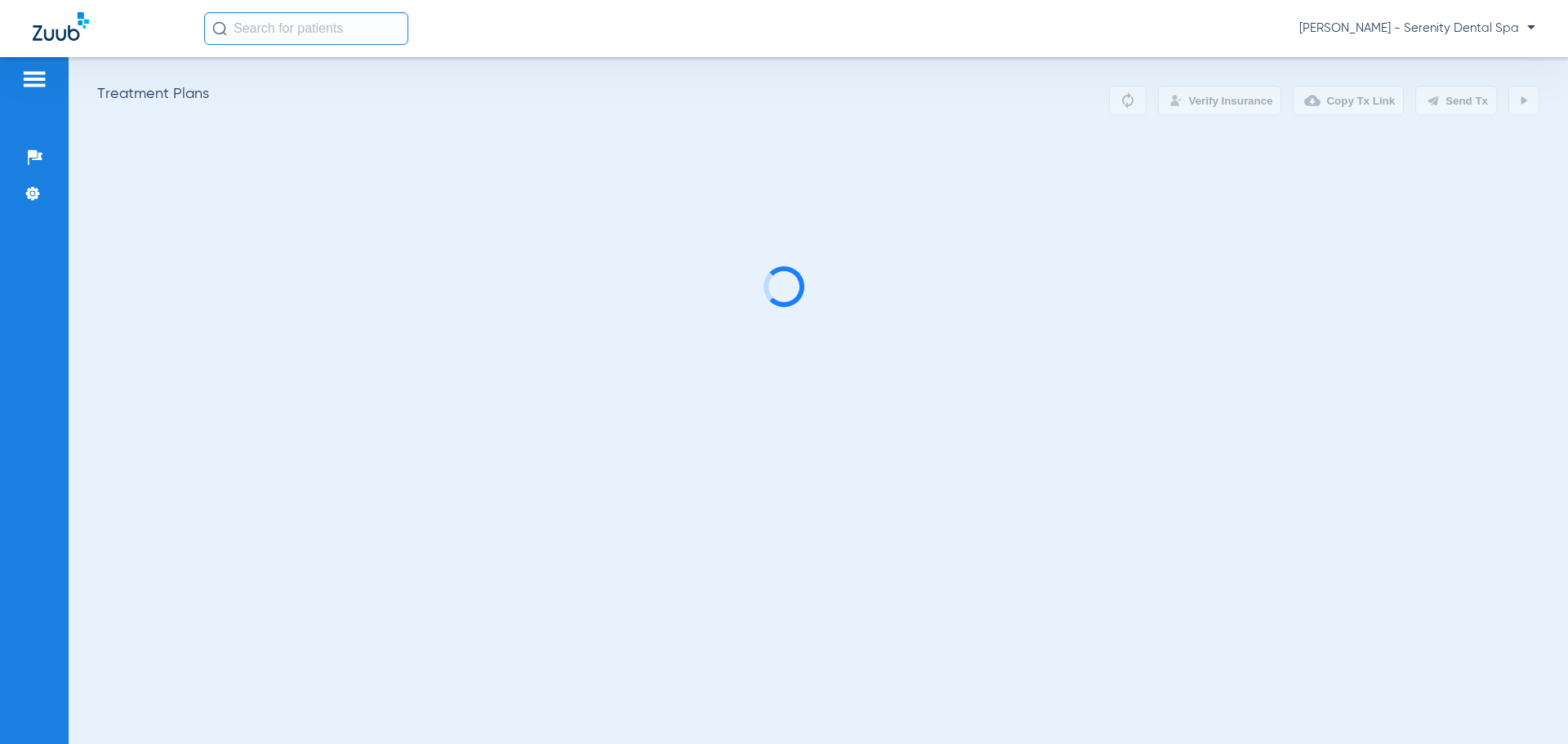 scroll, scrollTop: 0, scrollLeft: 0, axis: both 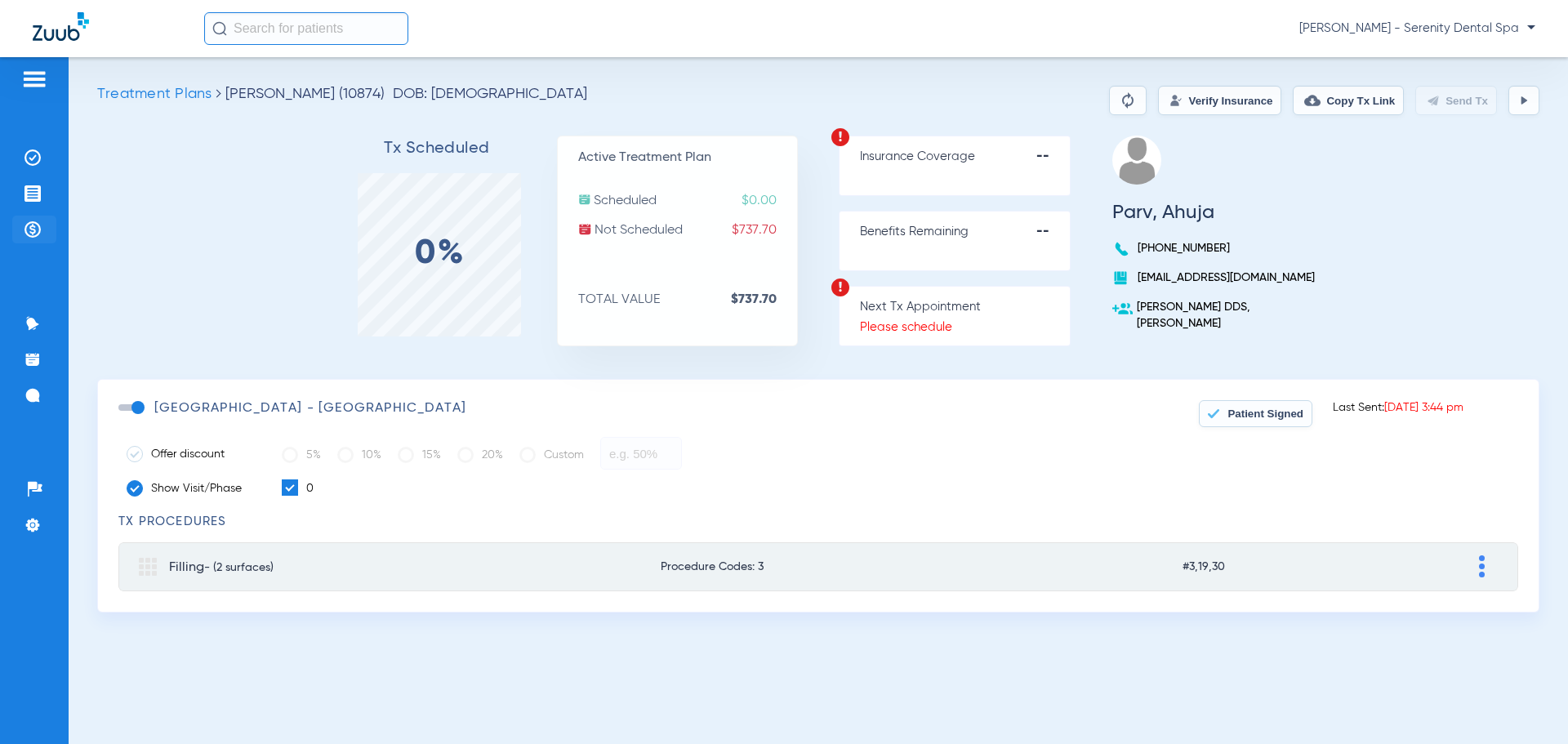 click on "Payments & A/R" 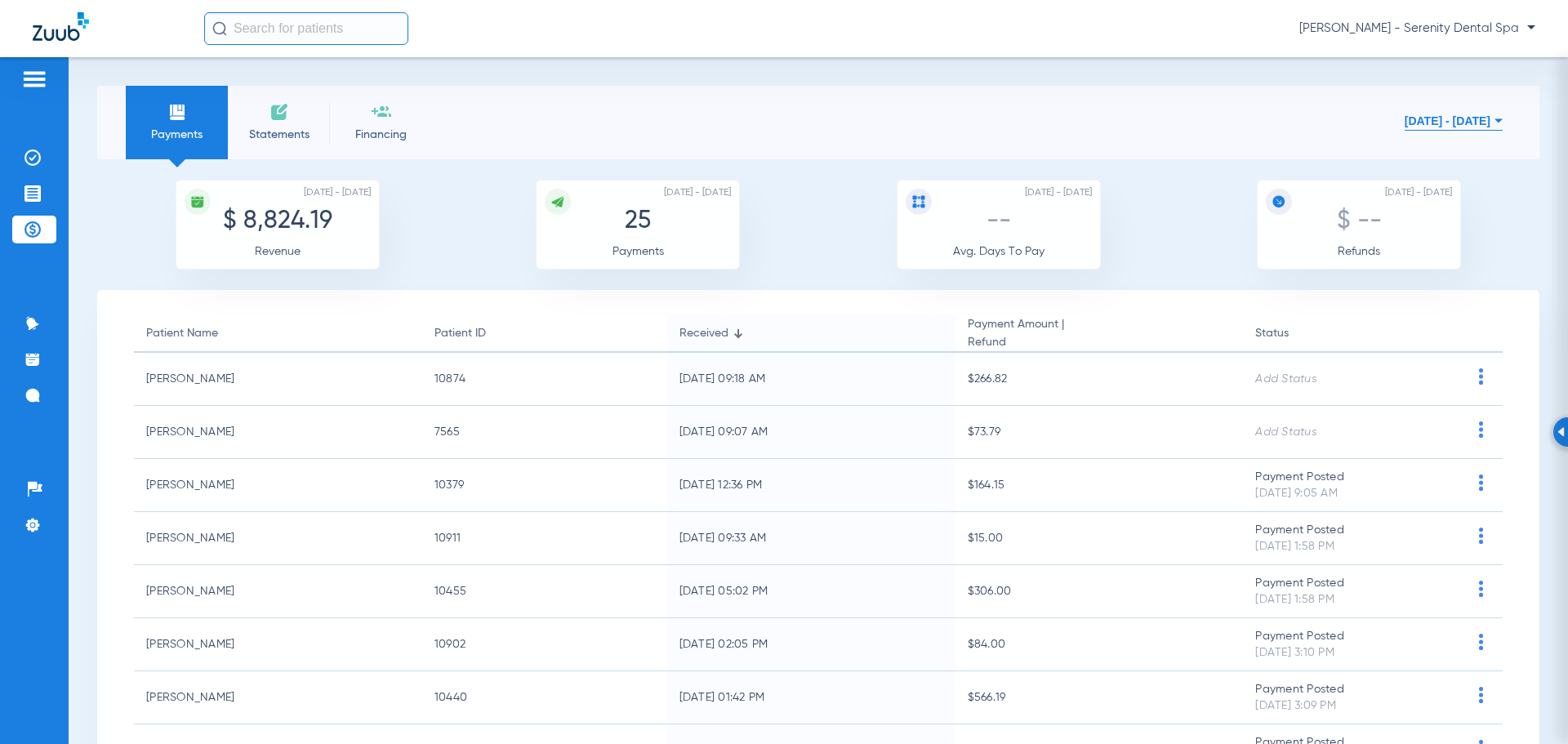 drag, startPoint x: 29, startPoint y: 185, endPoint x: 10, endPoint y: 211, distance: 32.20248 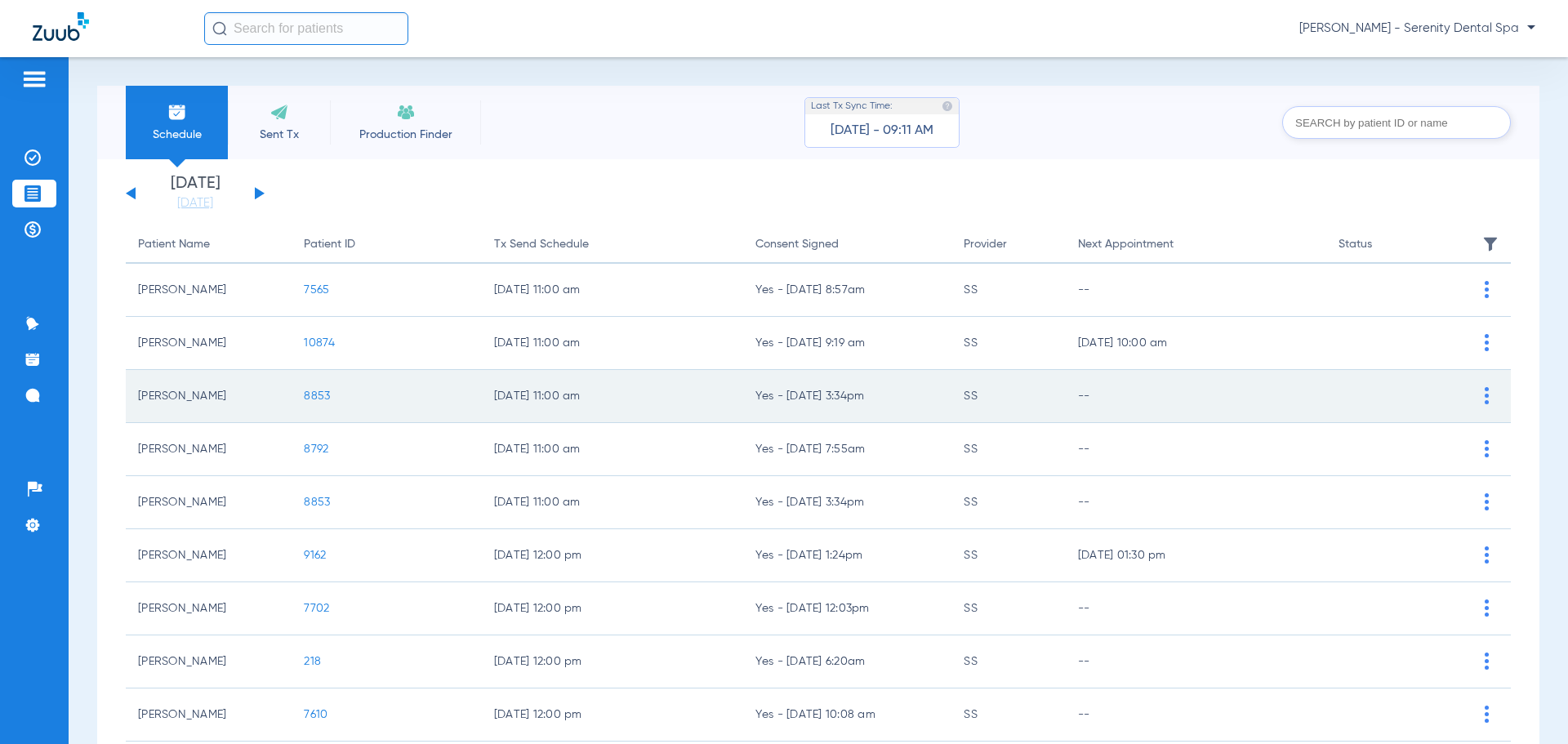 click on "8853" 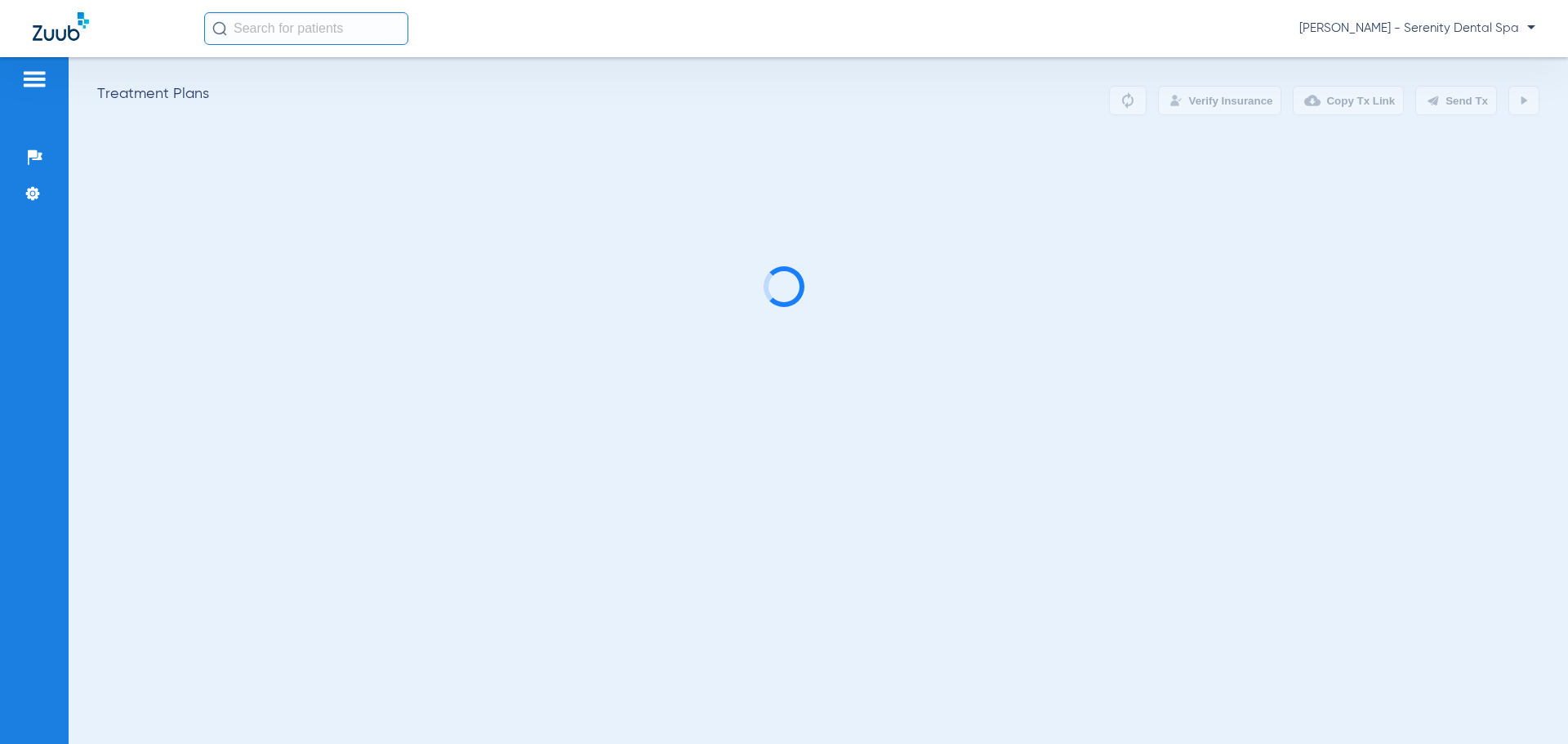 scroll, scrollTop: 0, scrollLeft: 0, axis: both 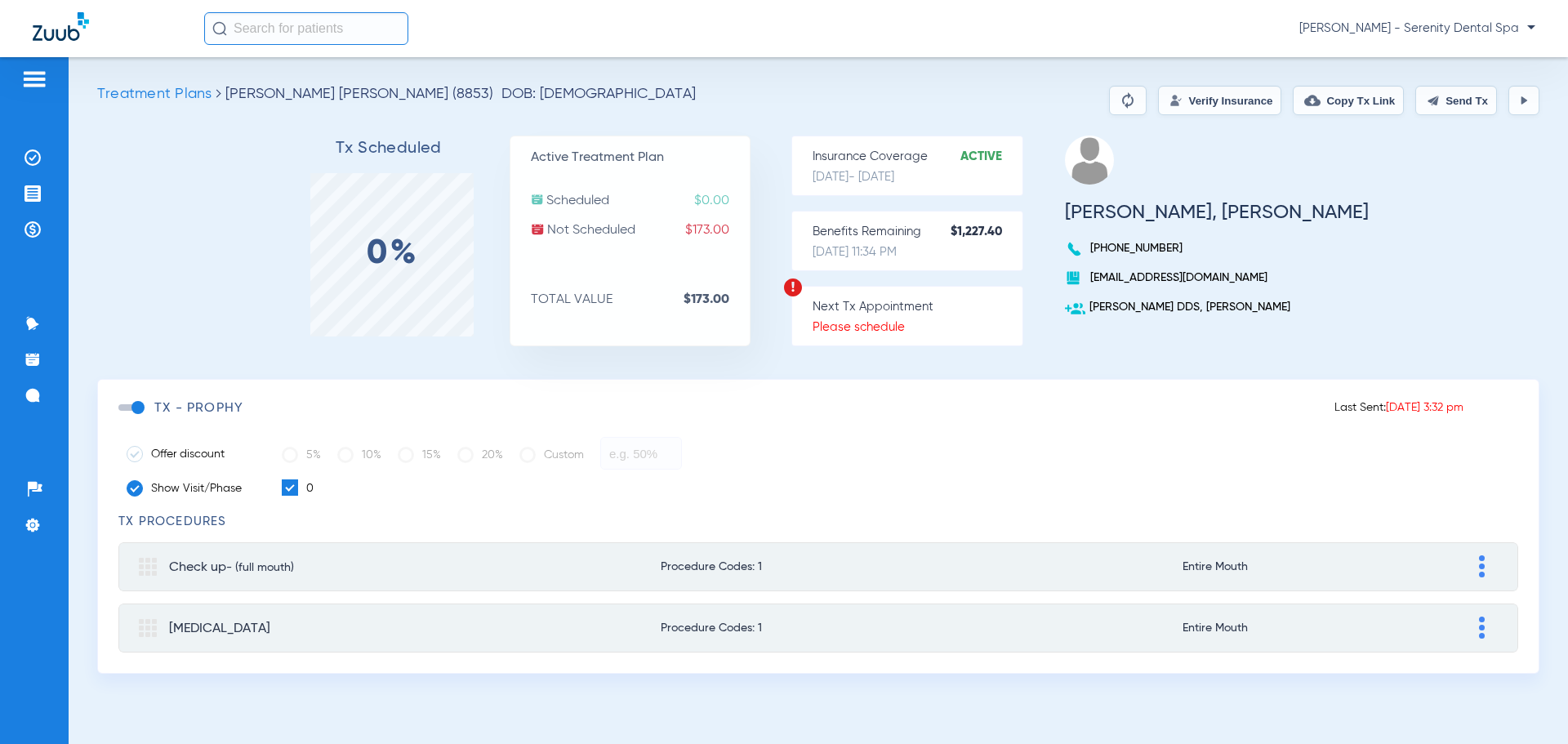 click on "Send Tx" 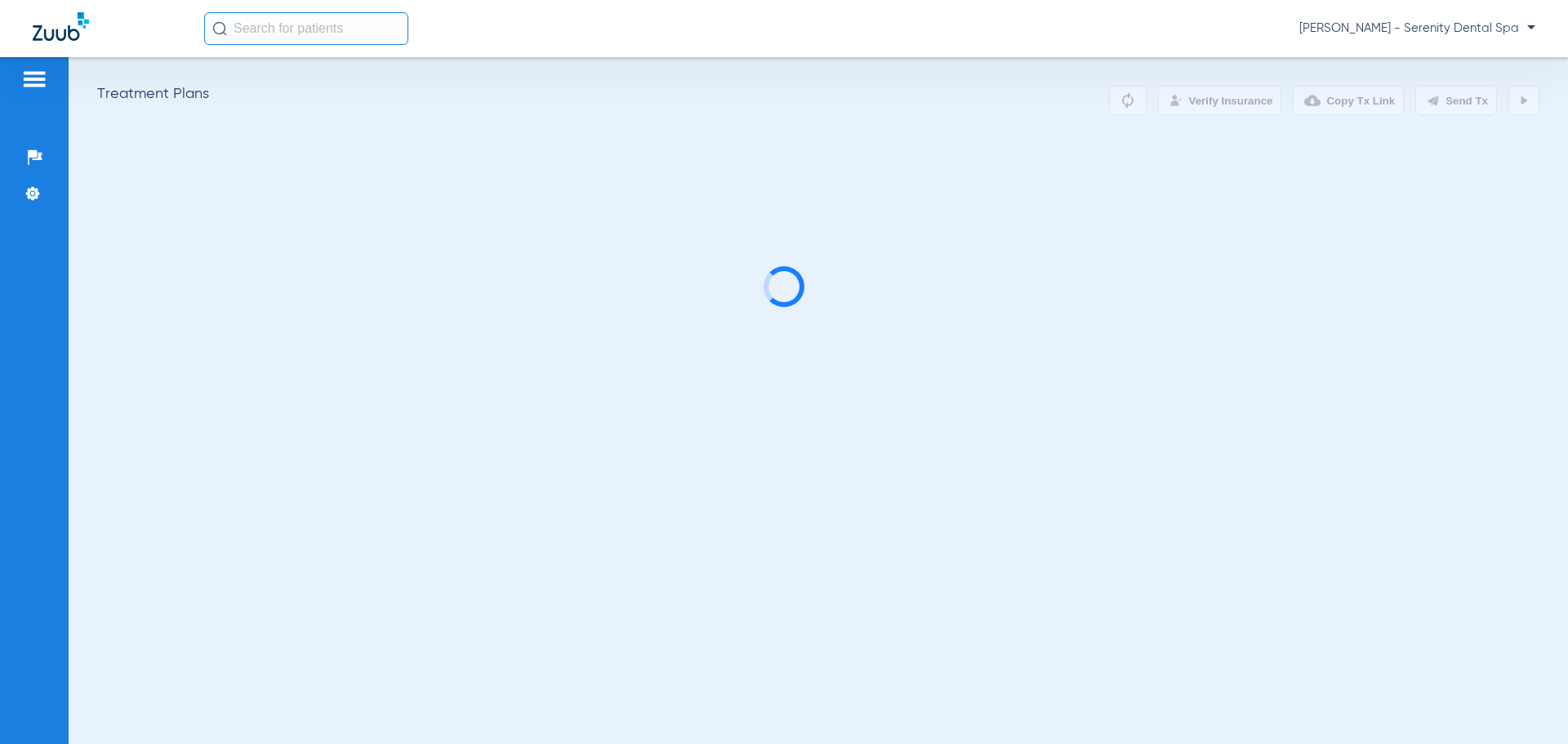 scroll, scrollTop: 0, scrollLeft: 0, axis: both 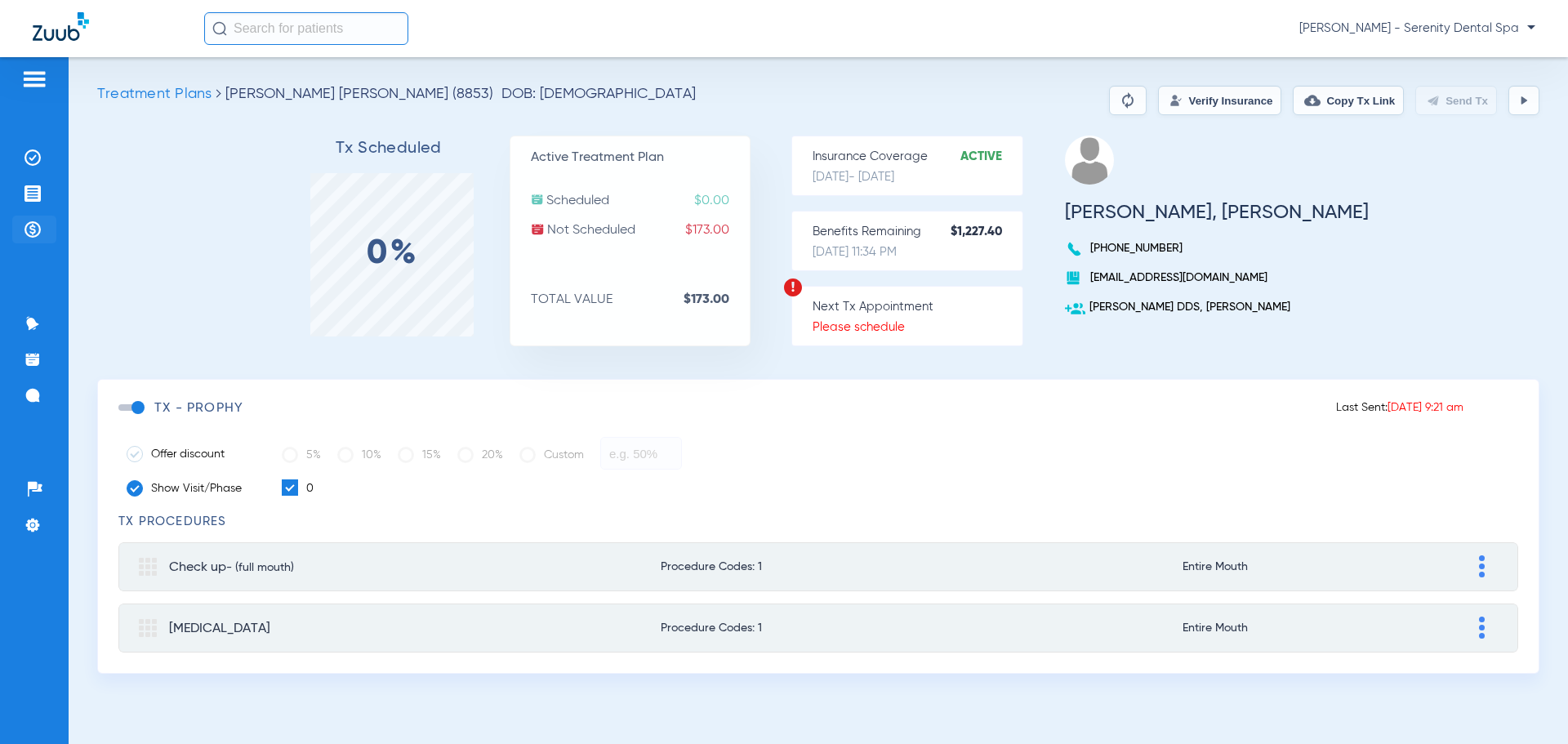 click 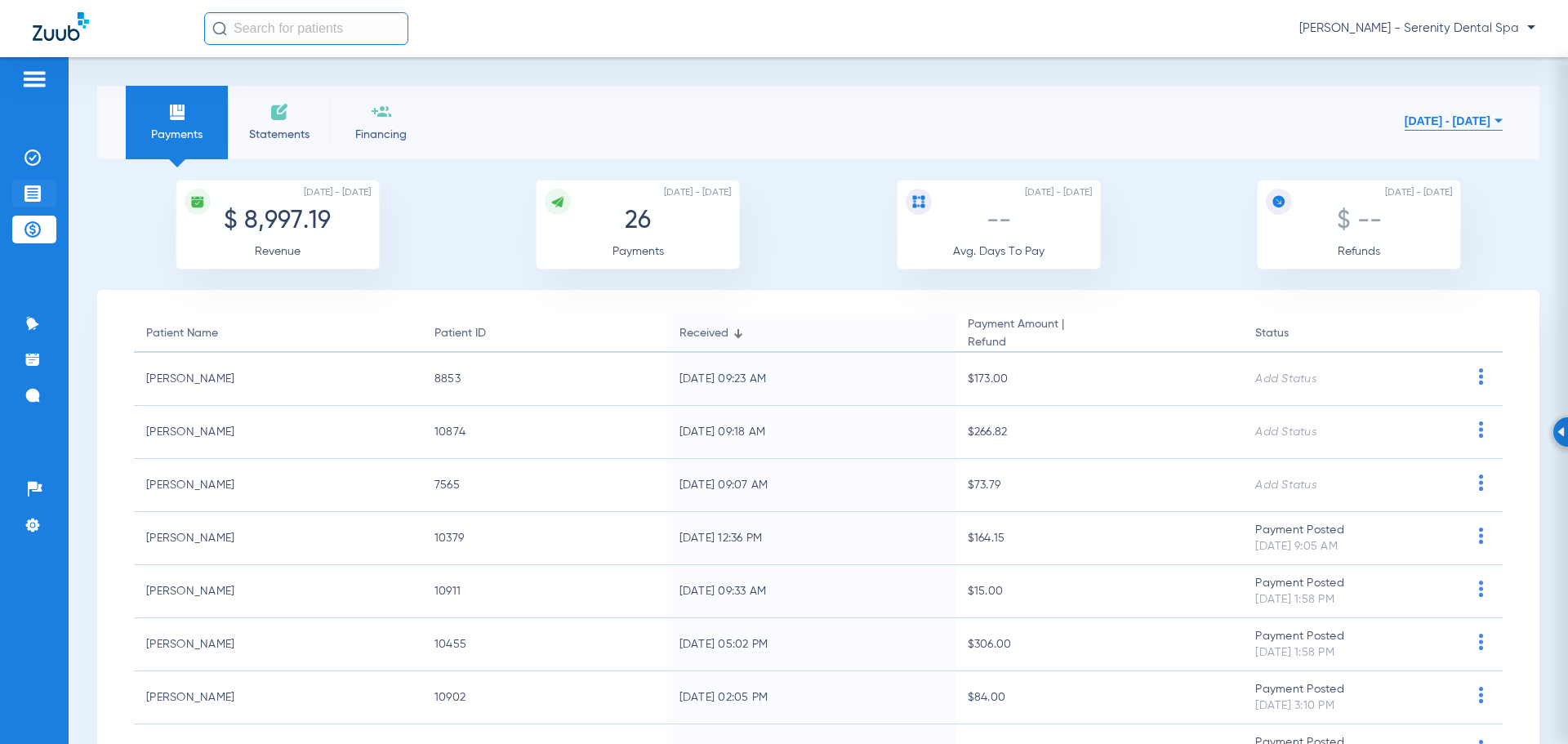 click 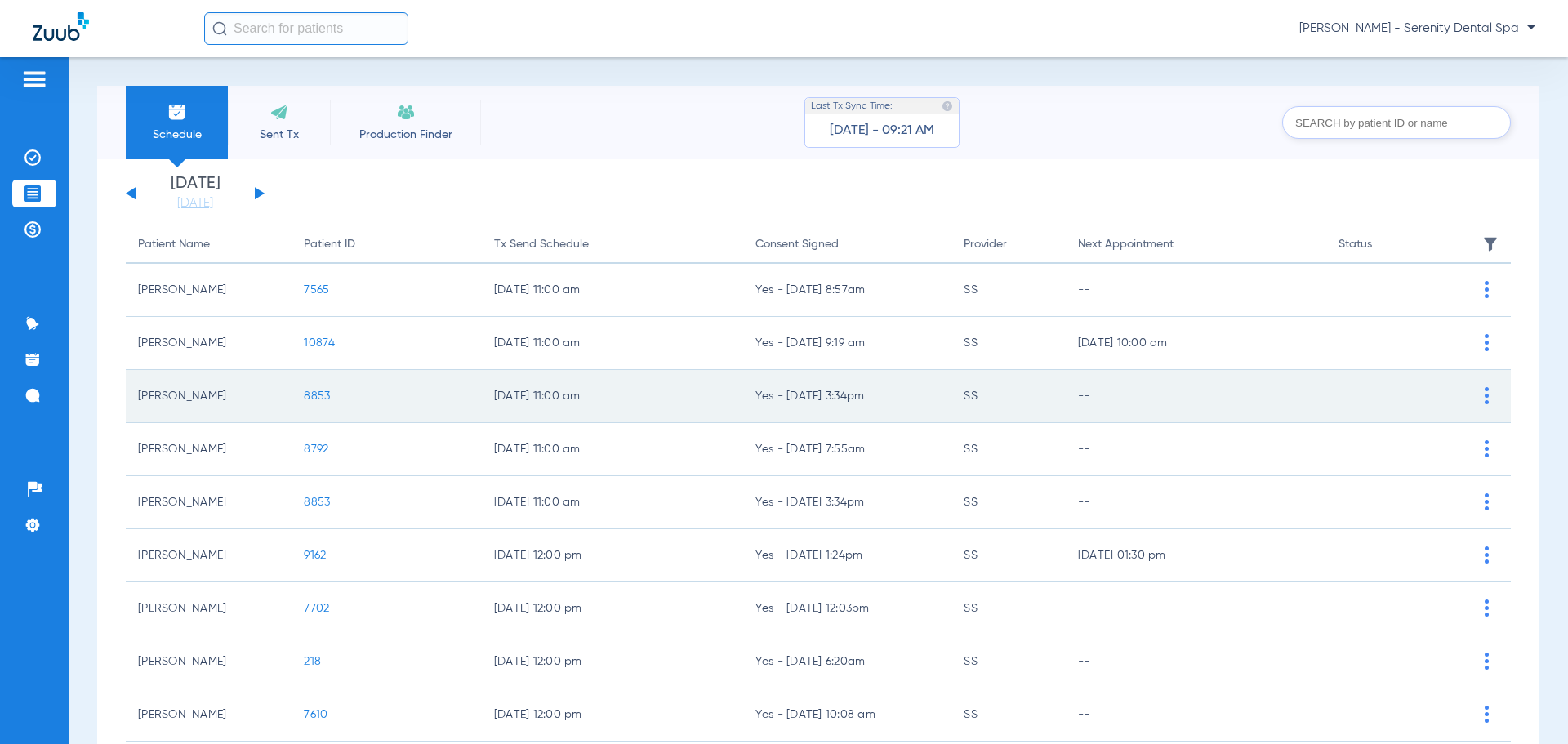 click on "8853" 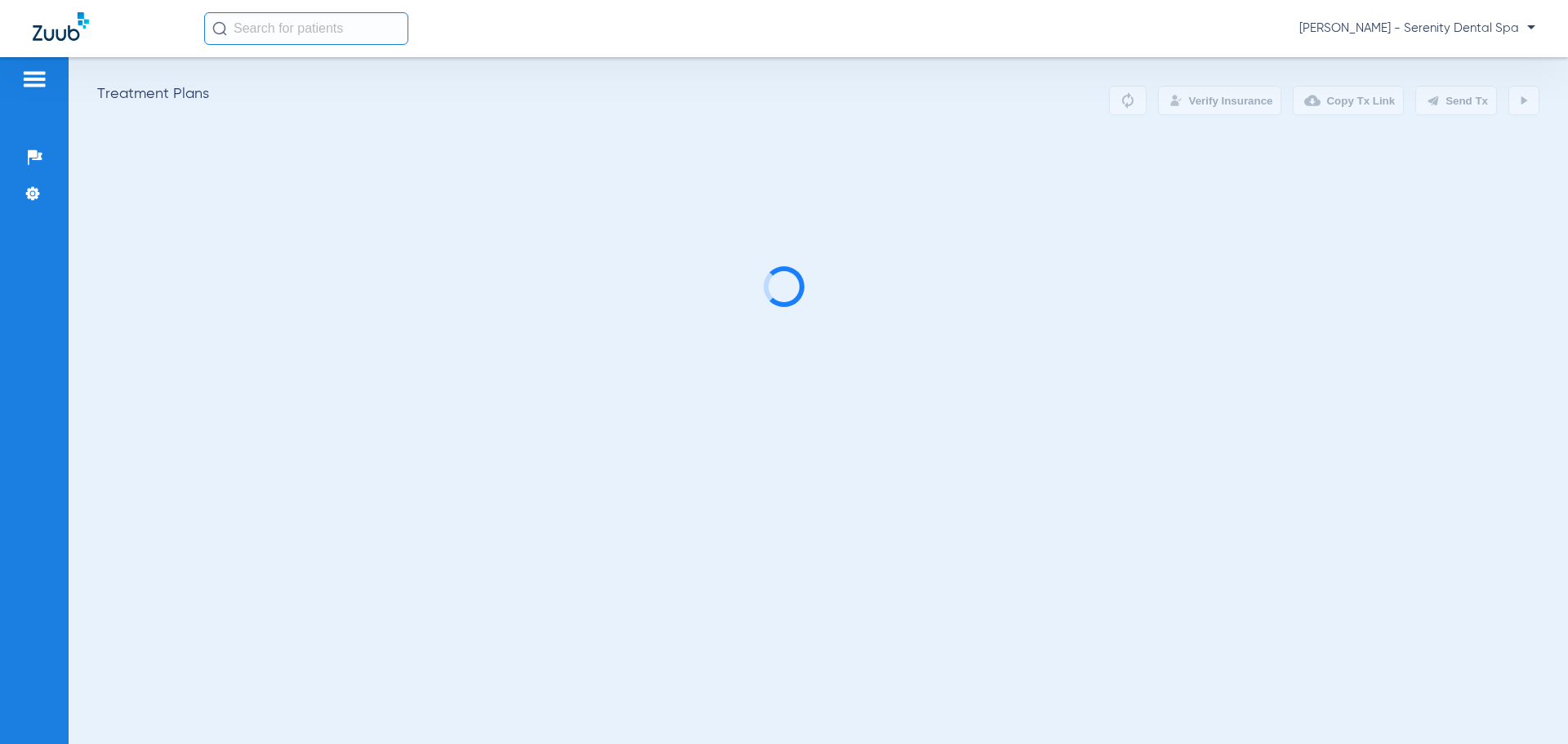 scroll, scrollTop: 0, scrollLeft: 0, axis: both 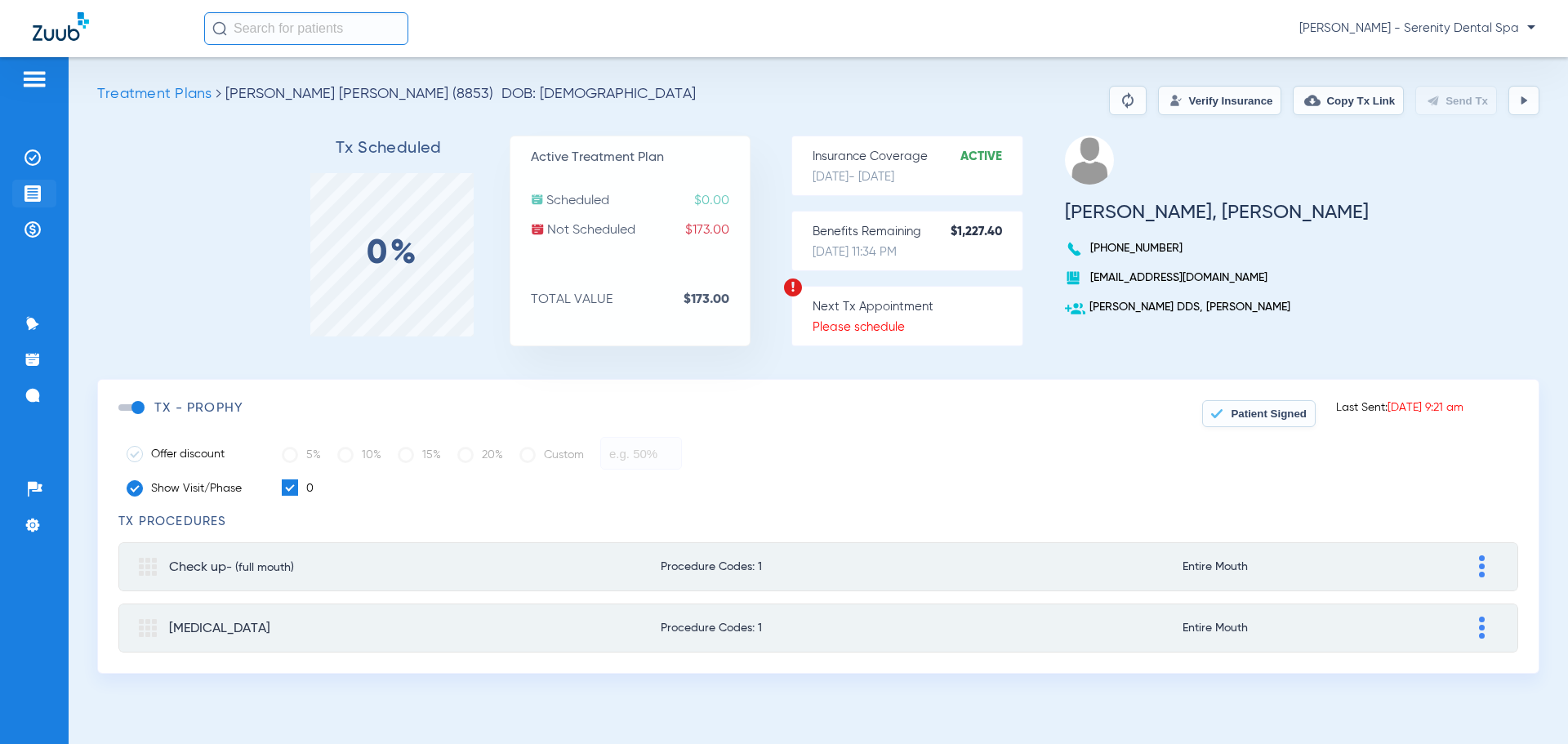 click 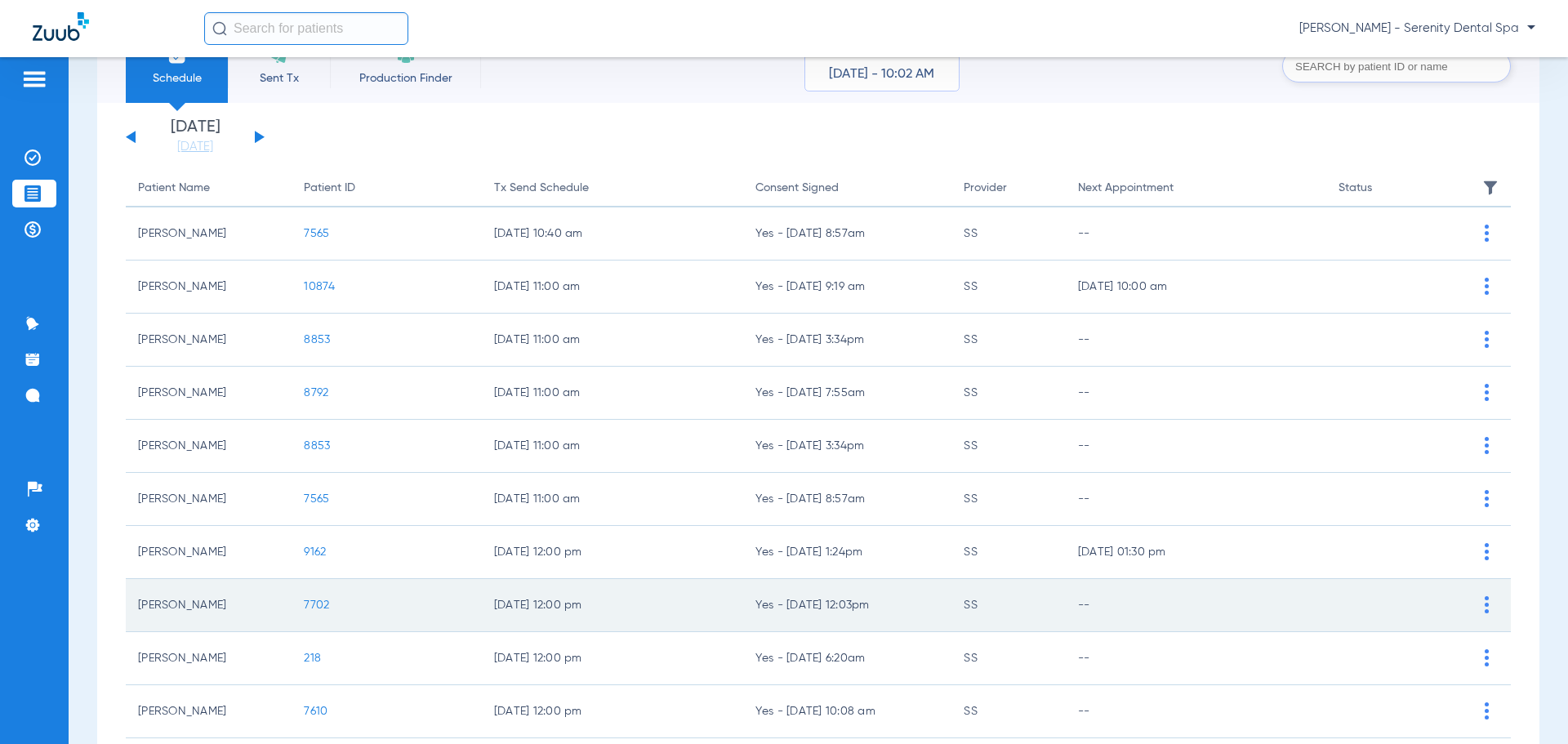 scroll, scrollTop: 163, scrollLeft: 0, axis: vertical 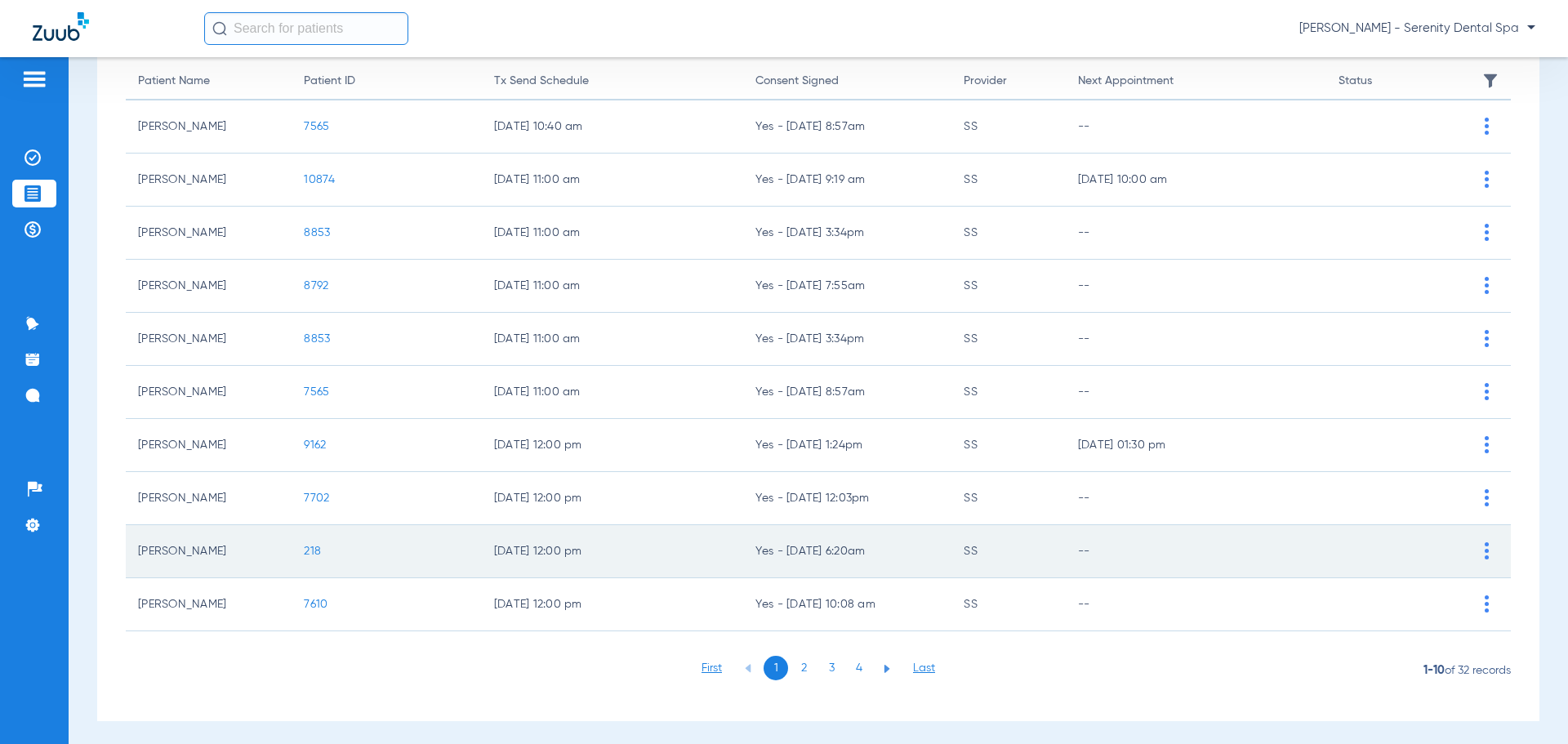 click on "218" 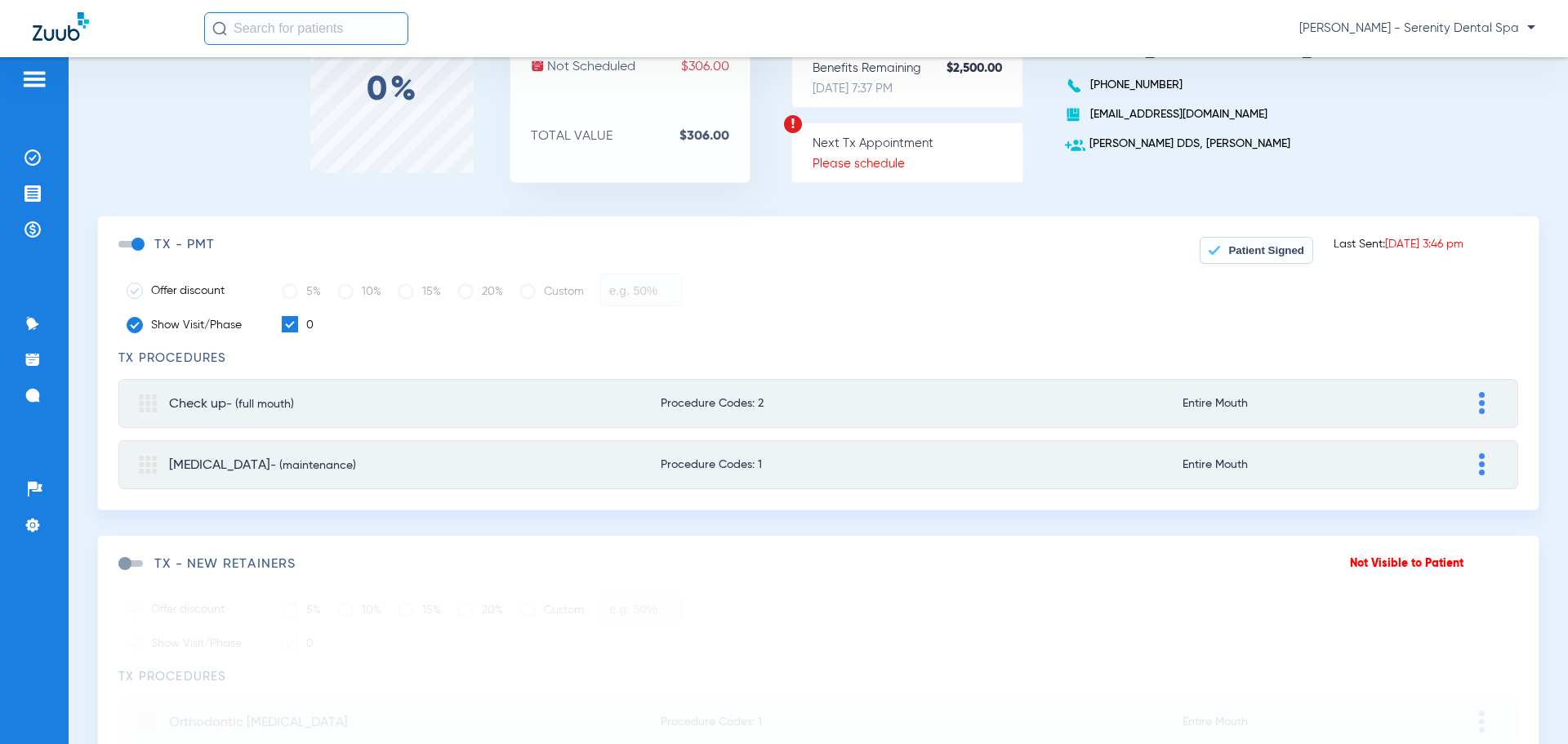 scroll, scrollTop: 0, scrollLeft: 0, axis: both 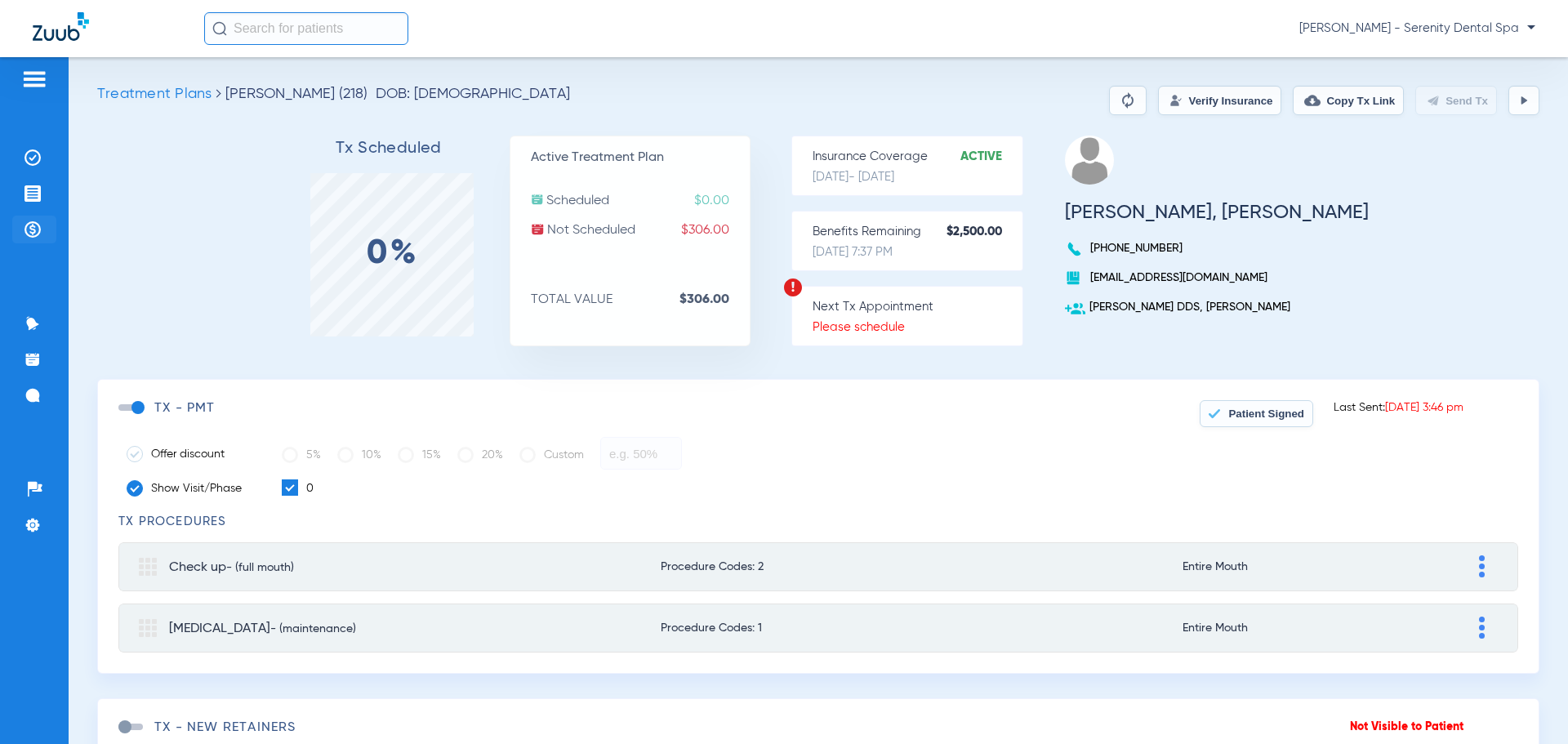click on "Payments & A/R" 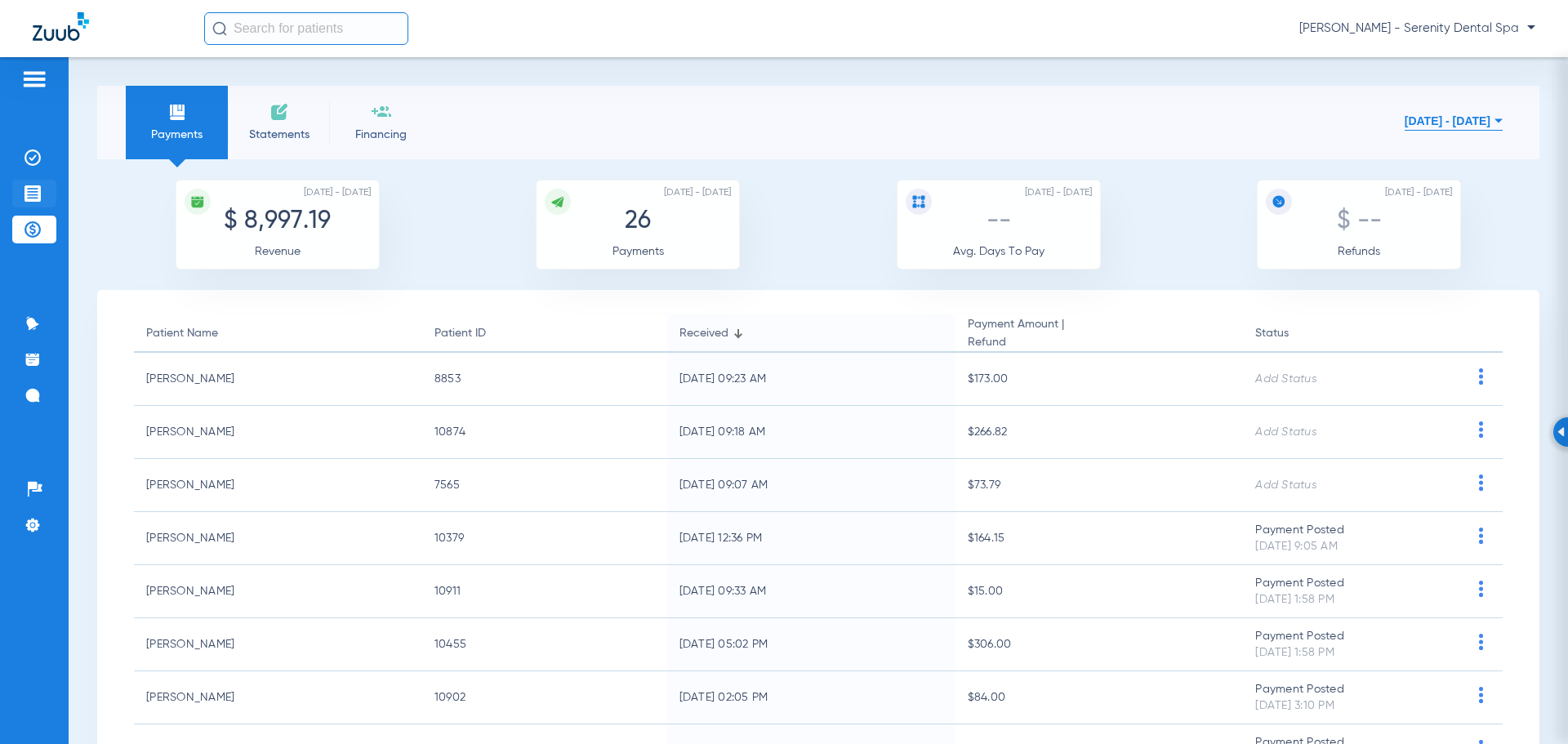 click on "Treatment Acceptance" 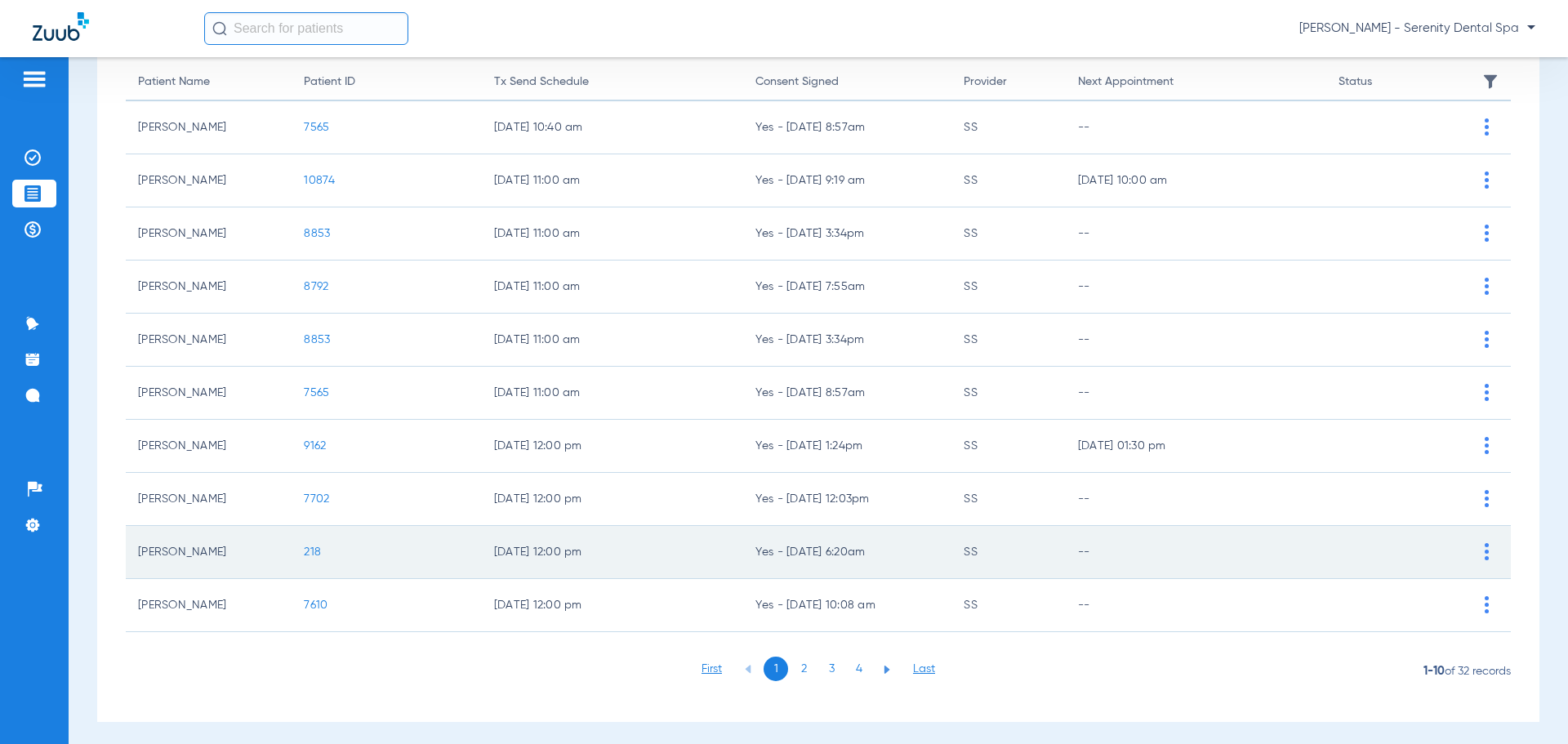 scroll, scrollTop: 163, scrollLeft: 0, axis: vertical 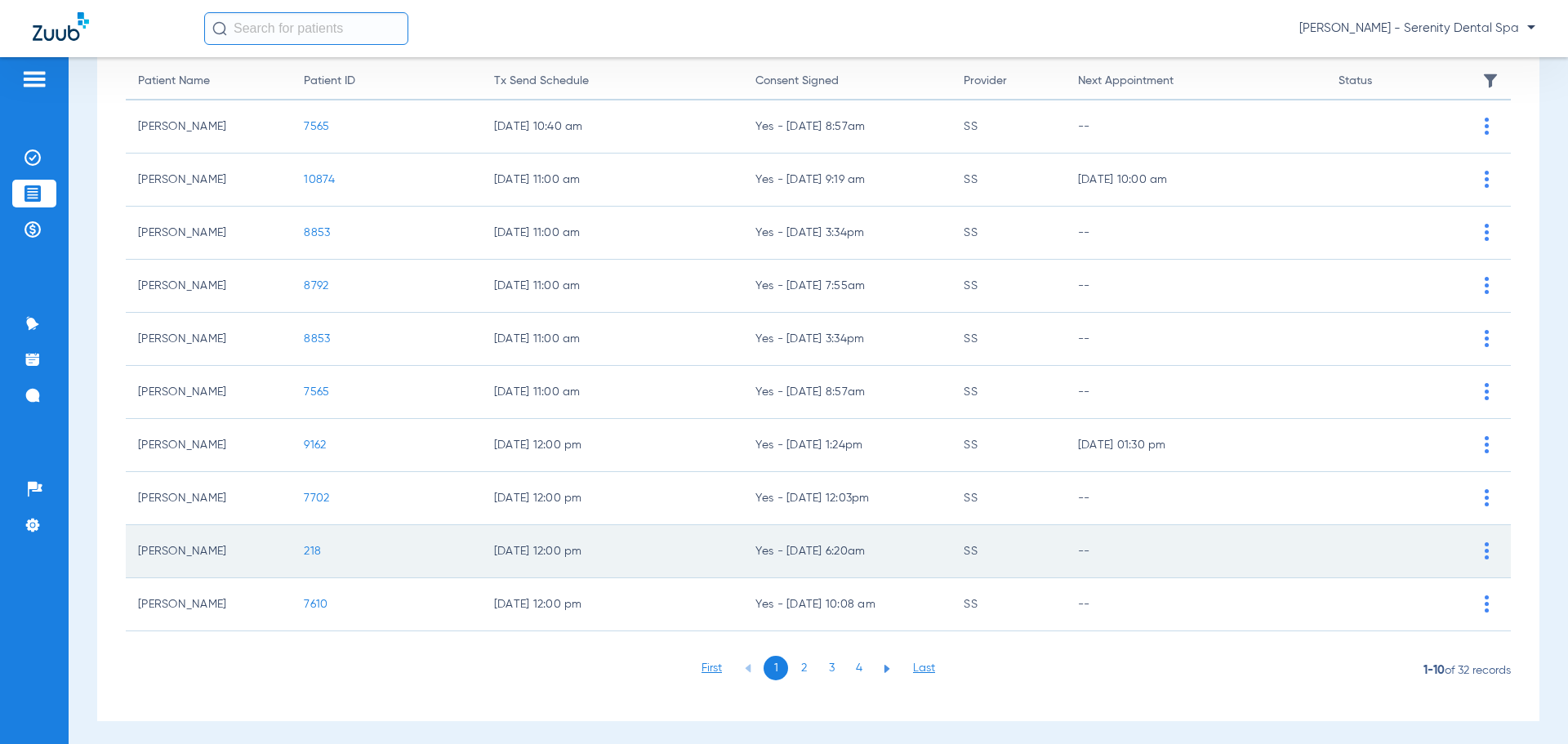 click on "218" 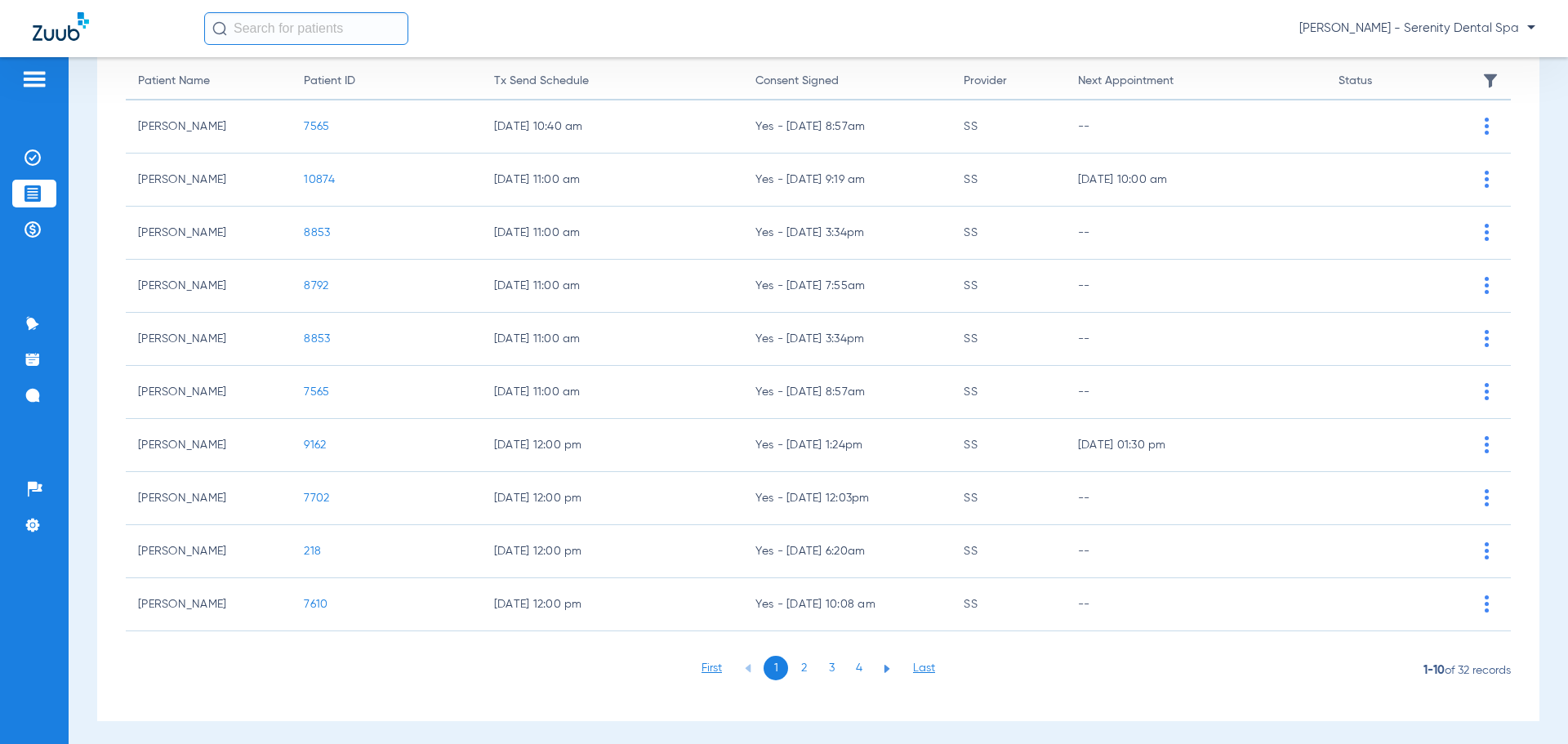 scroll, scrollTop: 0, scrollLeft: 0, axis: both 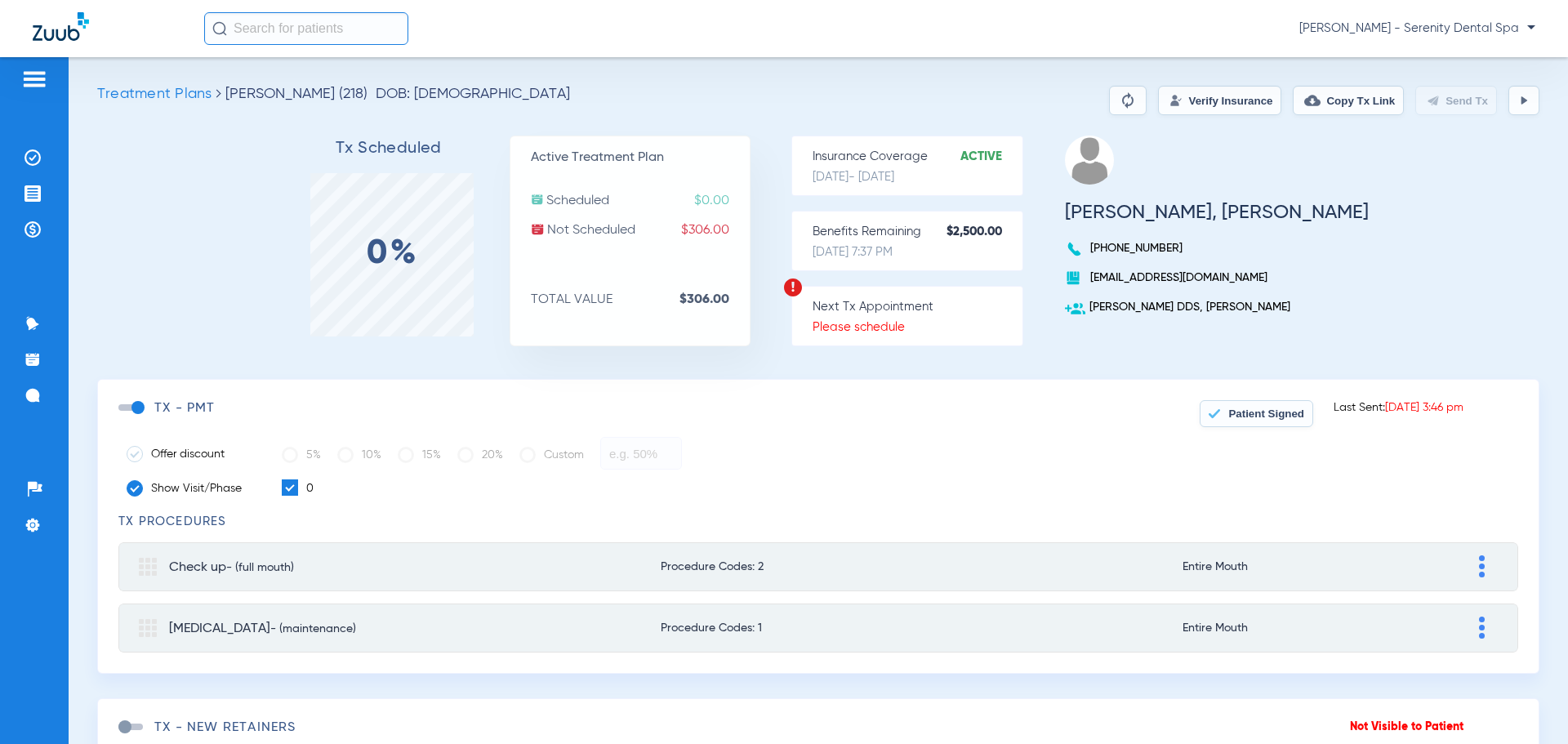 click on "Patient Signed" 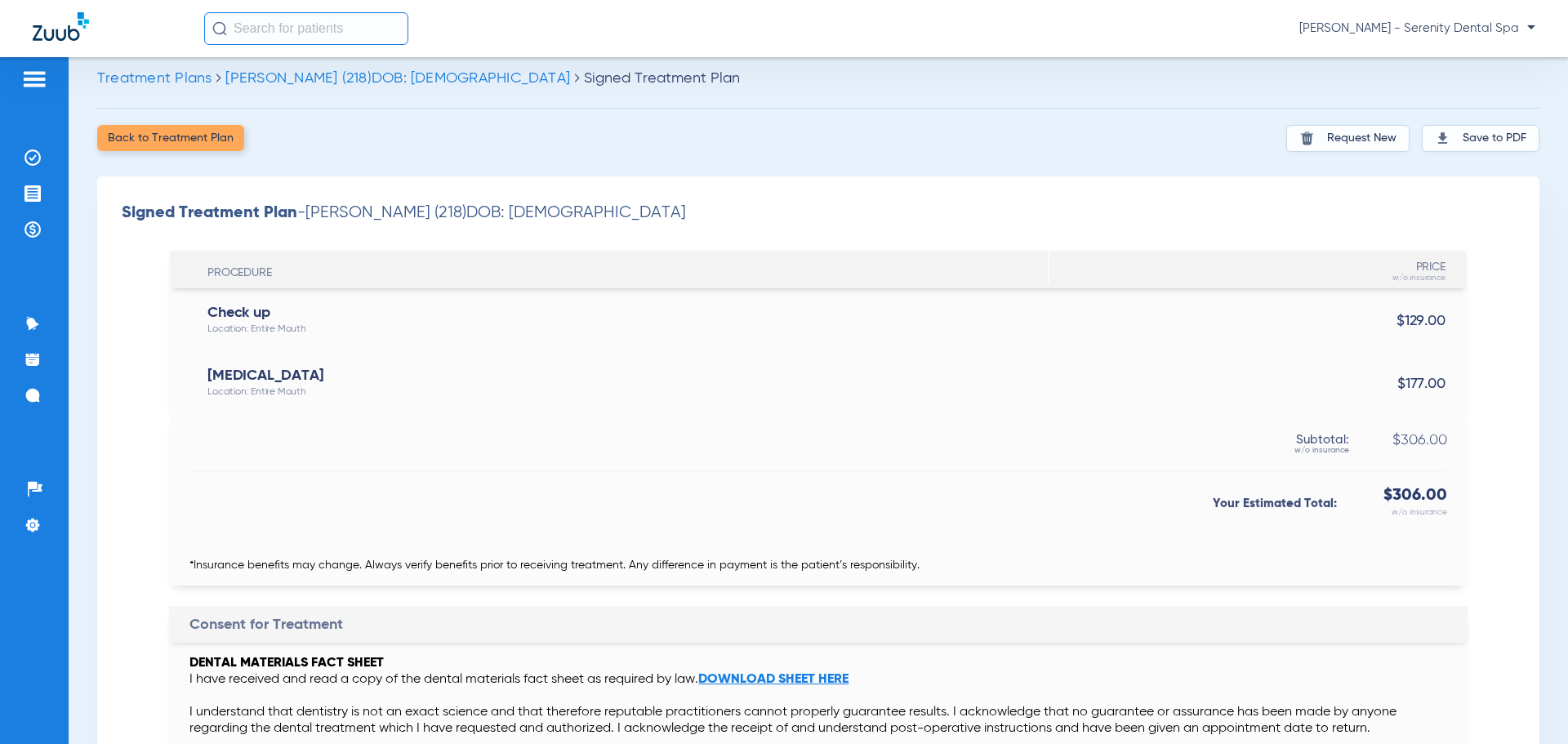 scroll, scrollTop: 0, scrollLeft: 0, axis: both 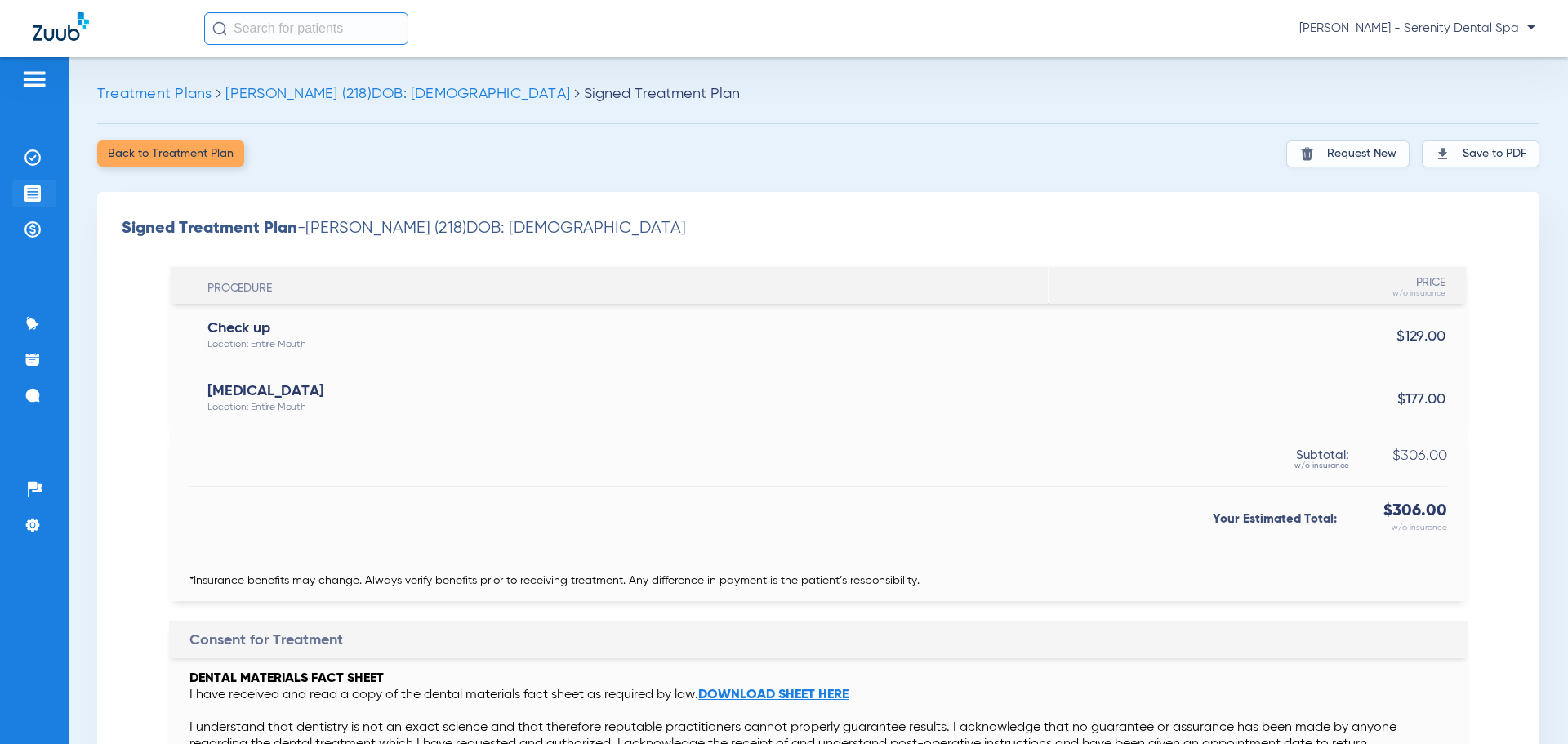 click 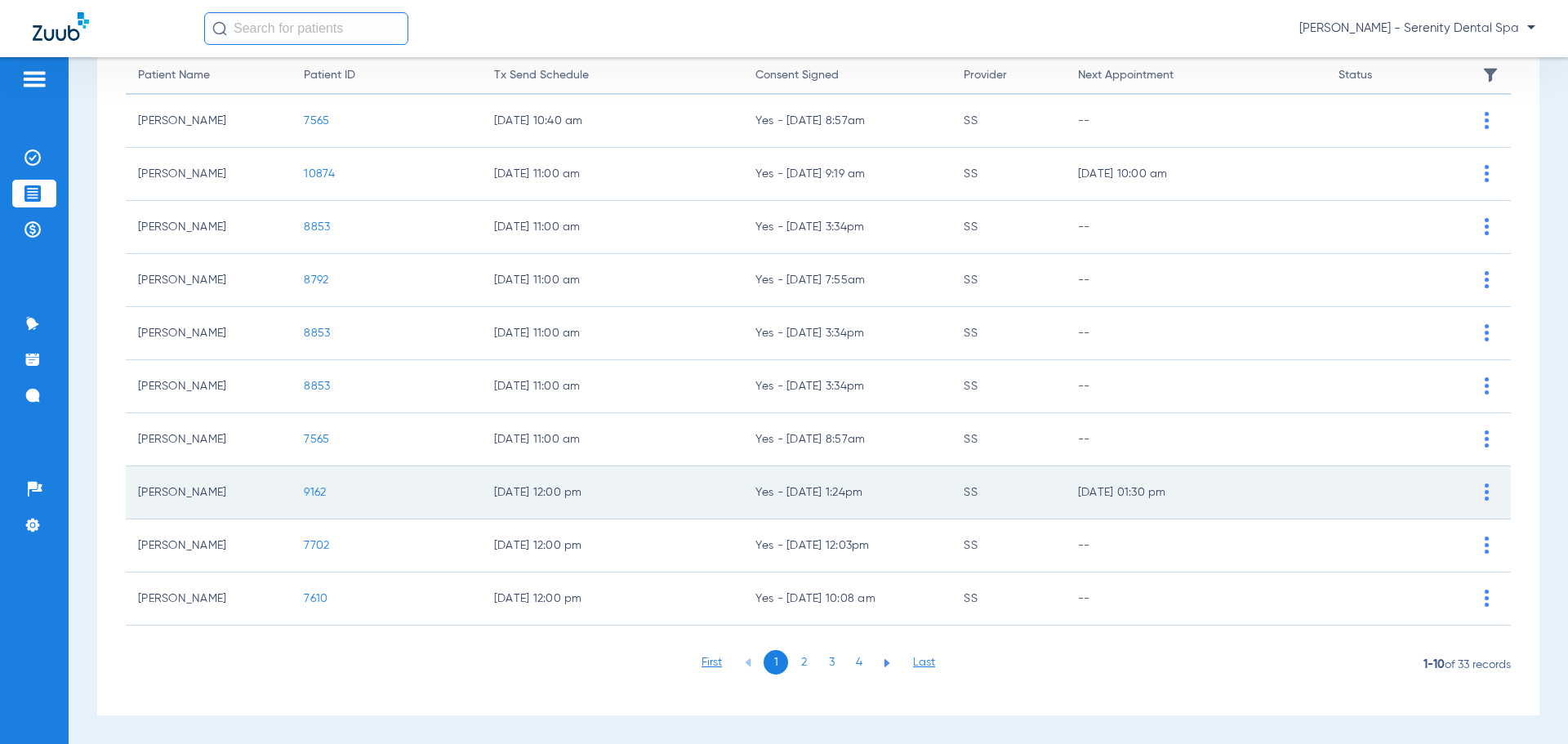 scroll, scrollTop: 170, scrollLeft: 0, axis: vertical 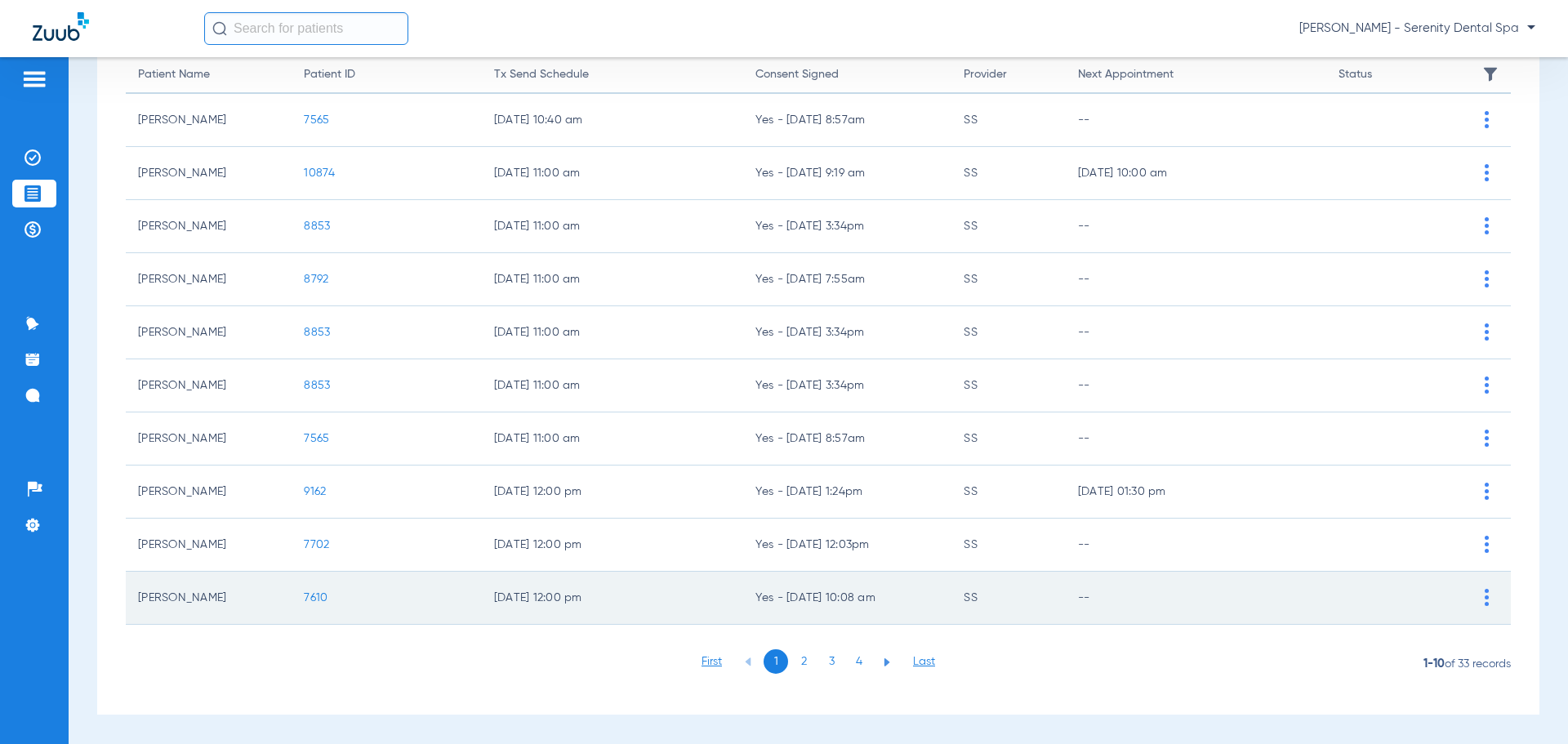 click on "7610" 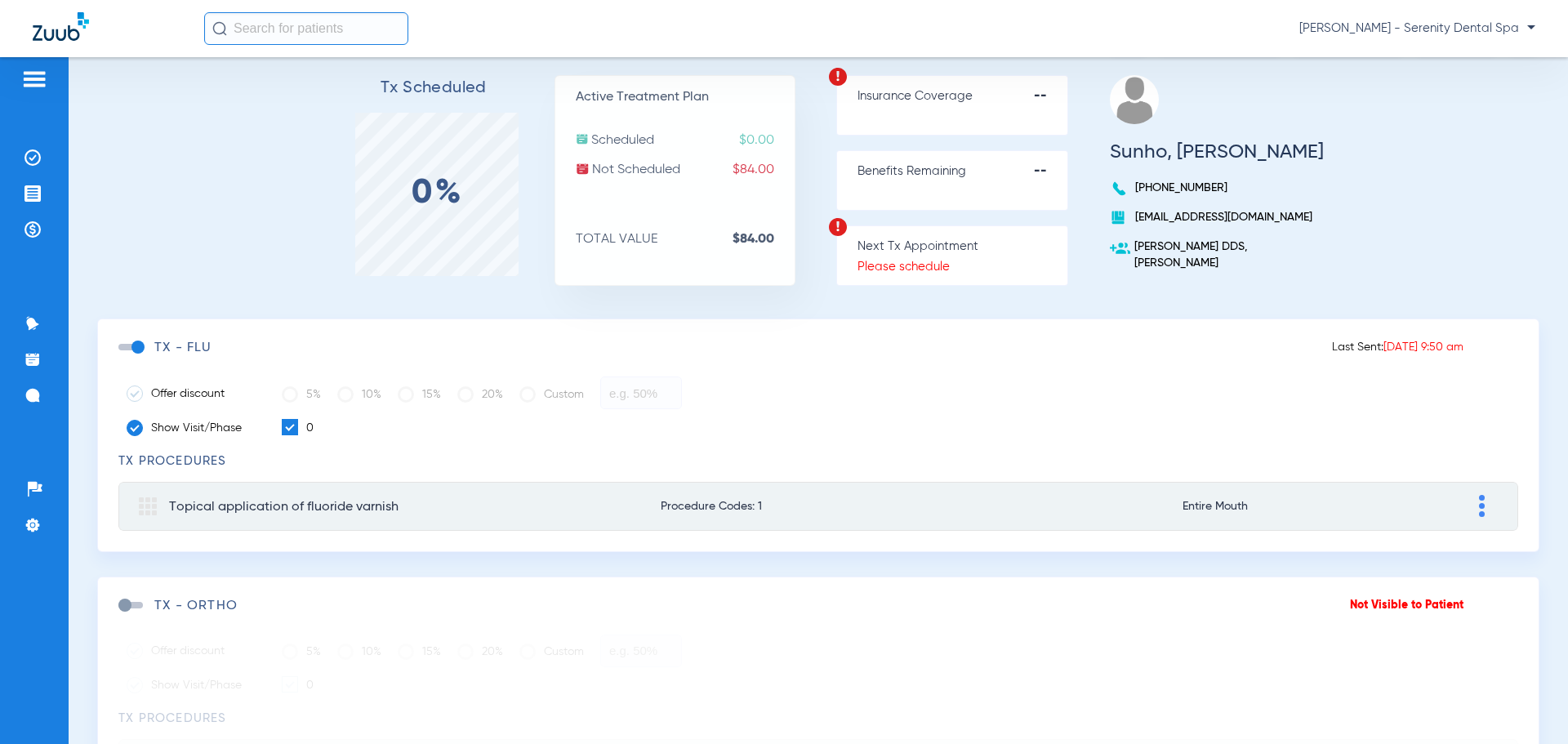 scroll, scrollTop: 163, scrollLeft: 0, axis: vertical 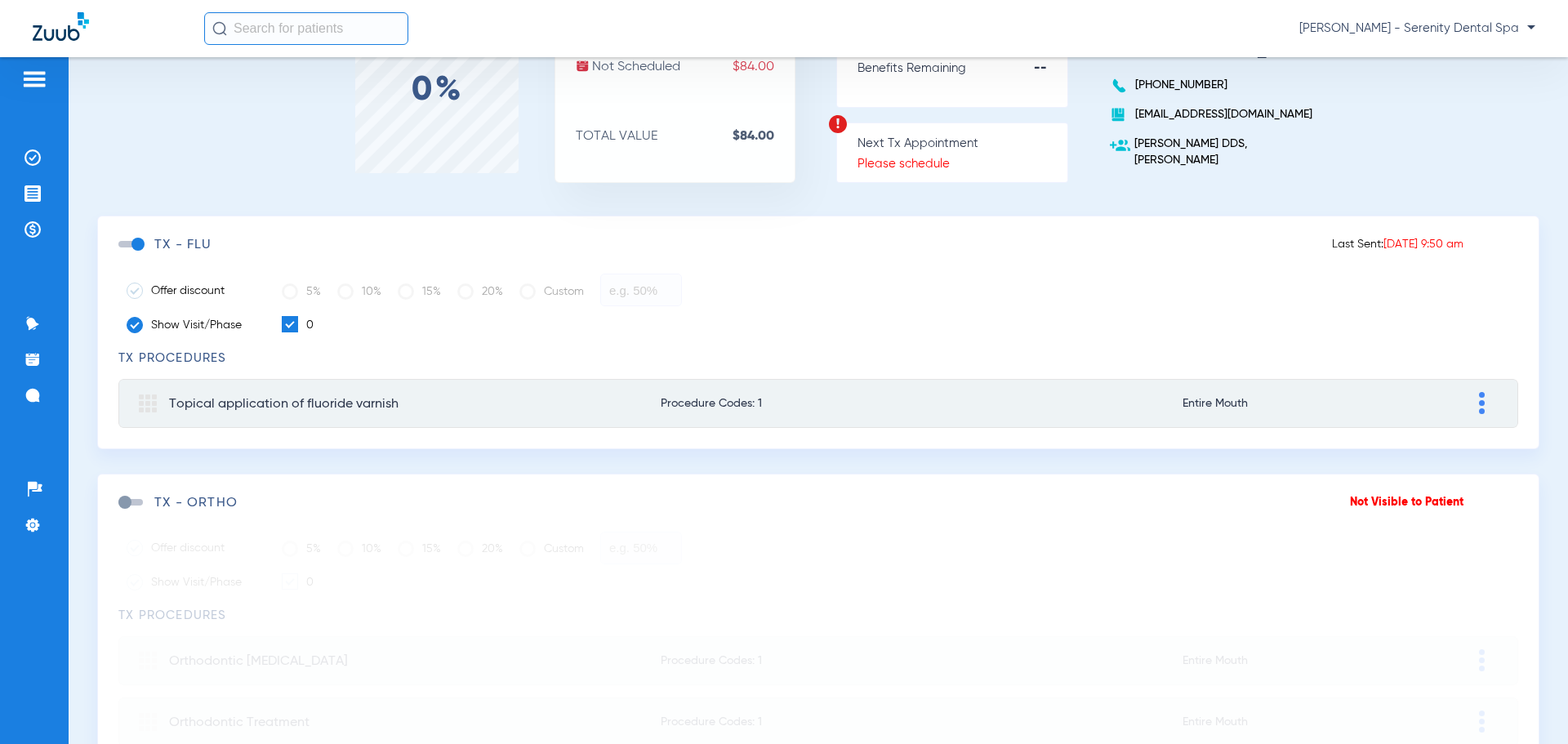 click 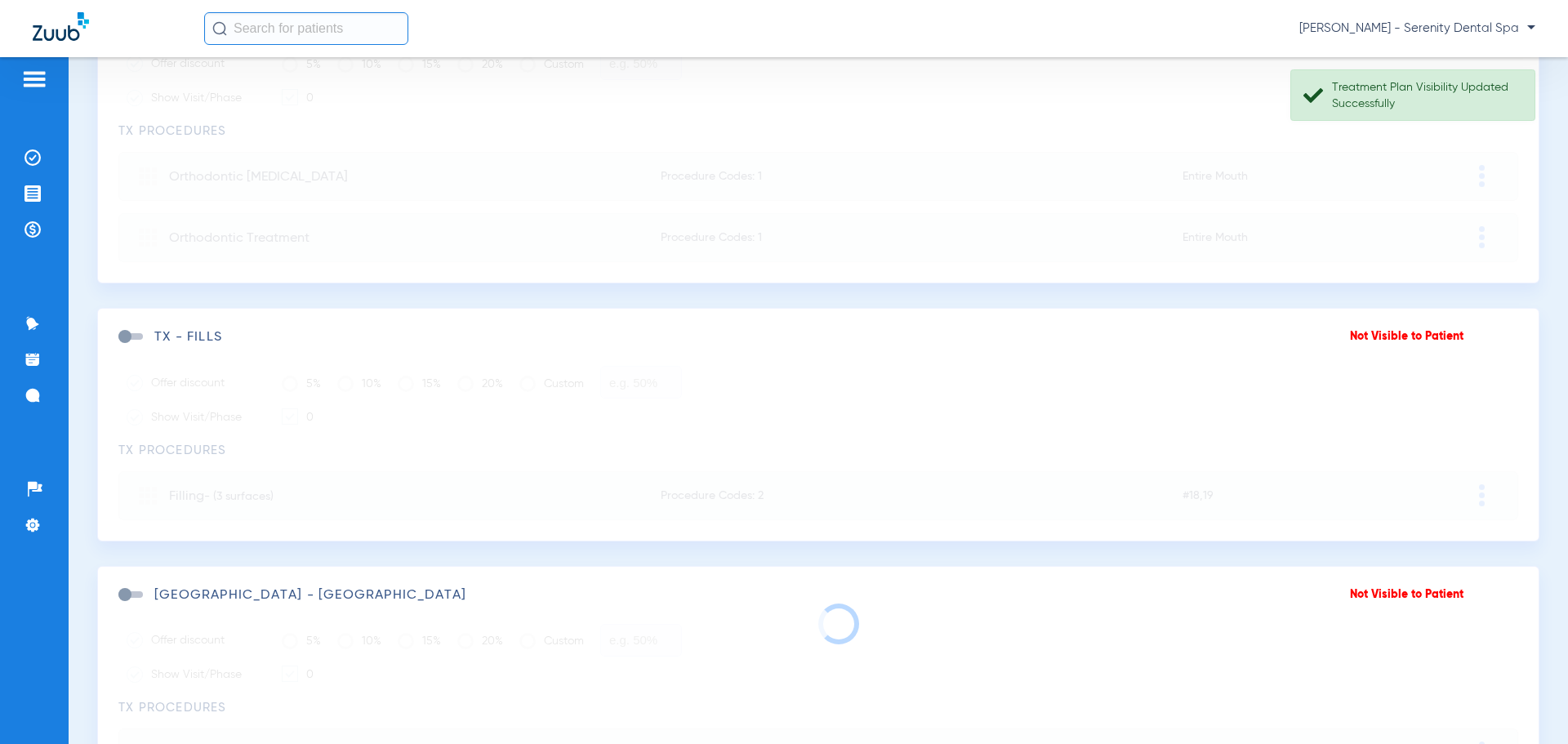 scroll, scrollTop: 653, scrollLeft: 0, axis: vertical 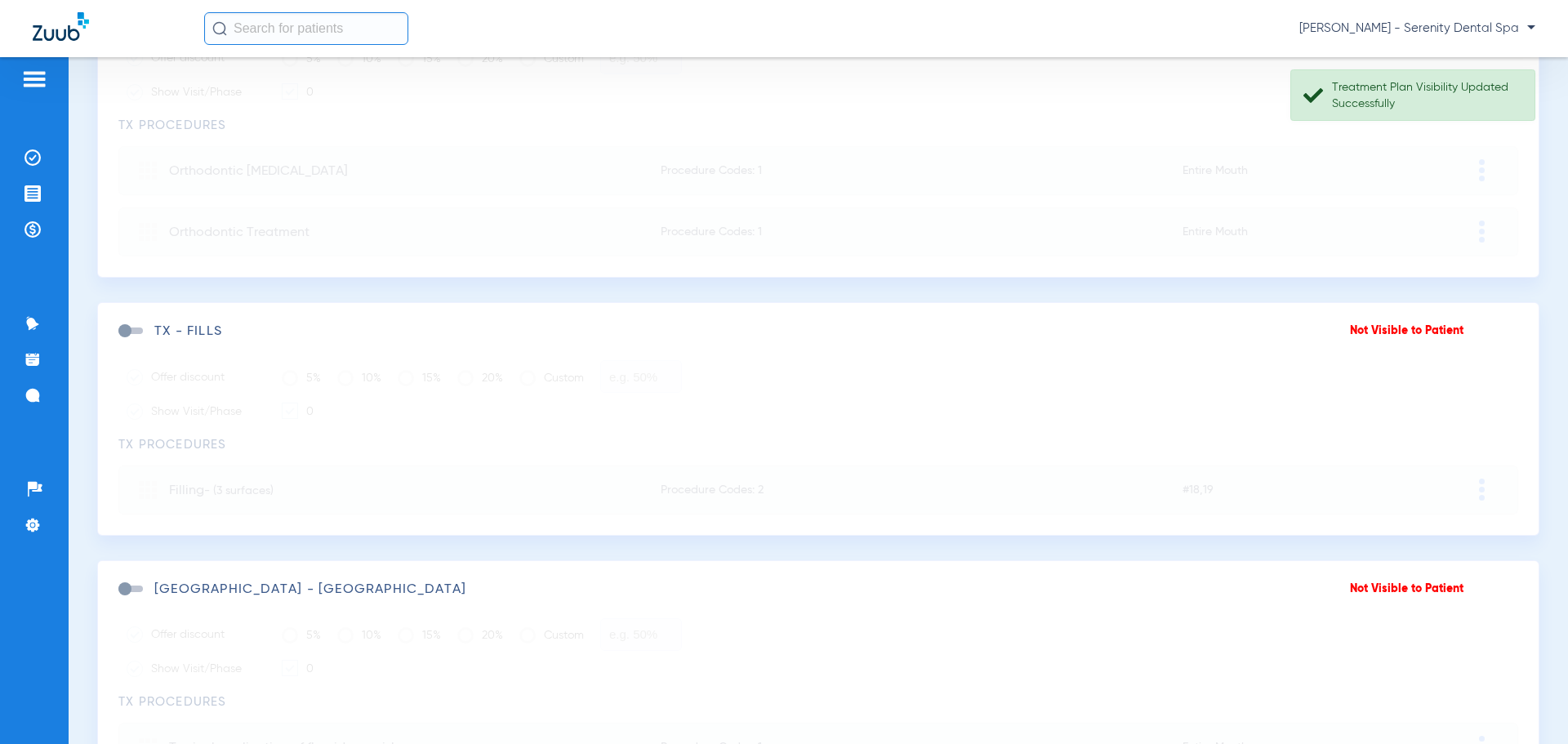 click 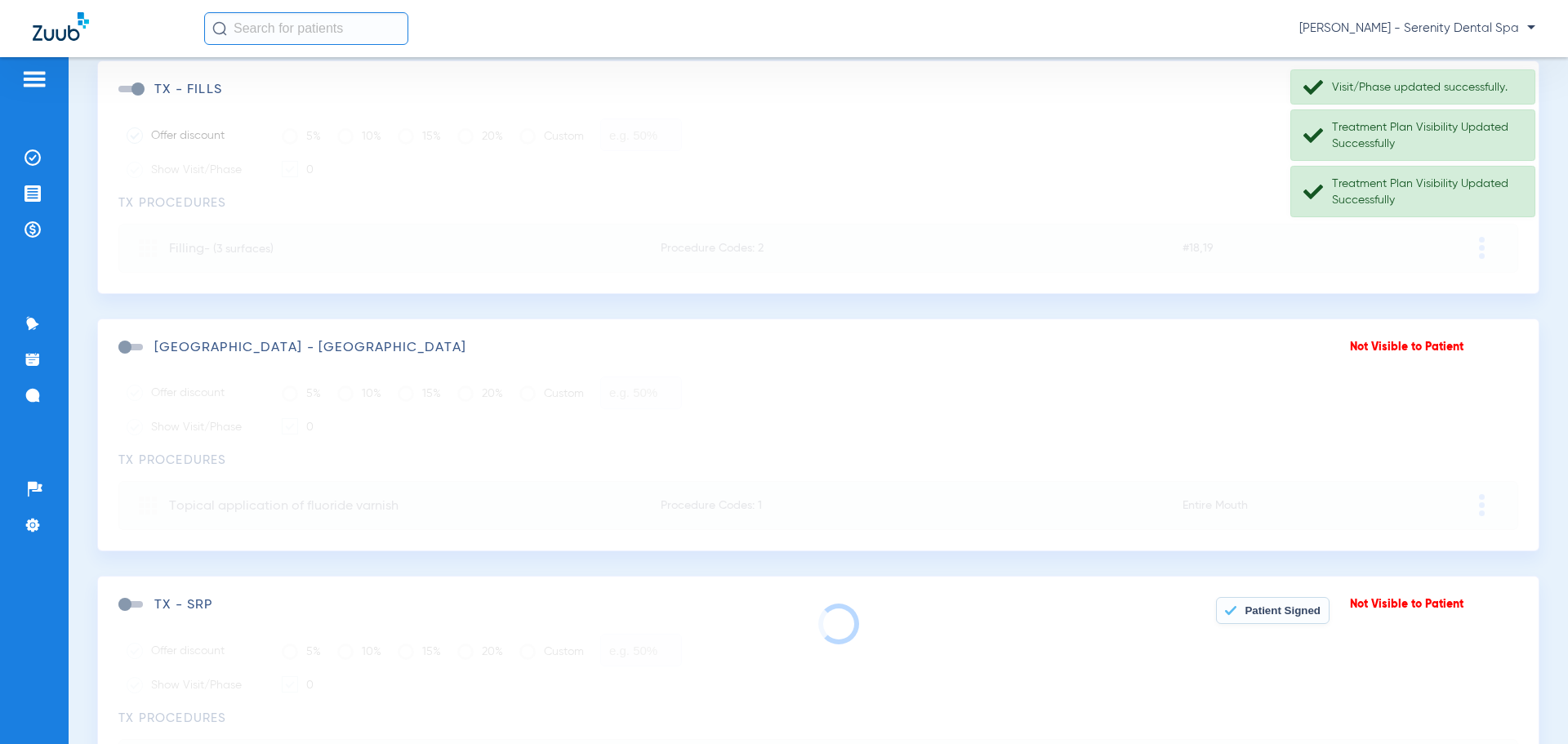 scroll, scrollTop: 898, scrollLeft: 0, axis: vertical 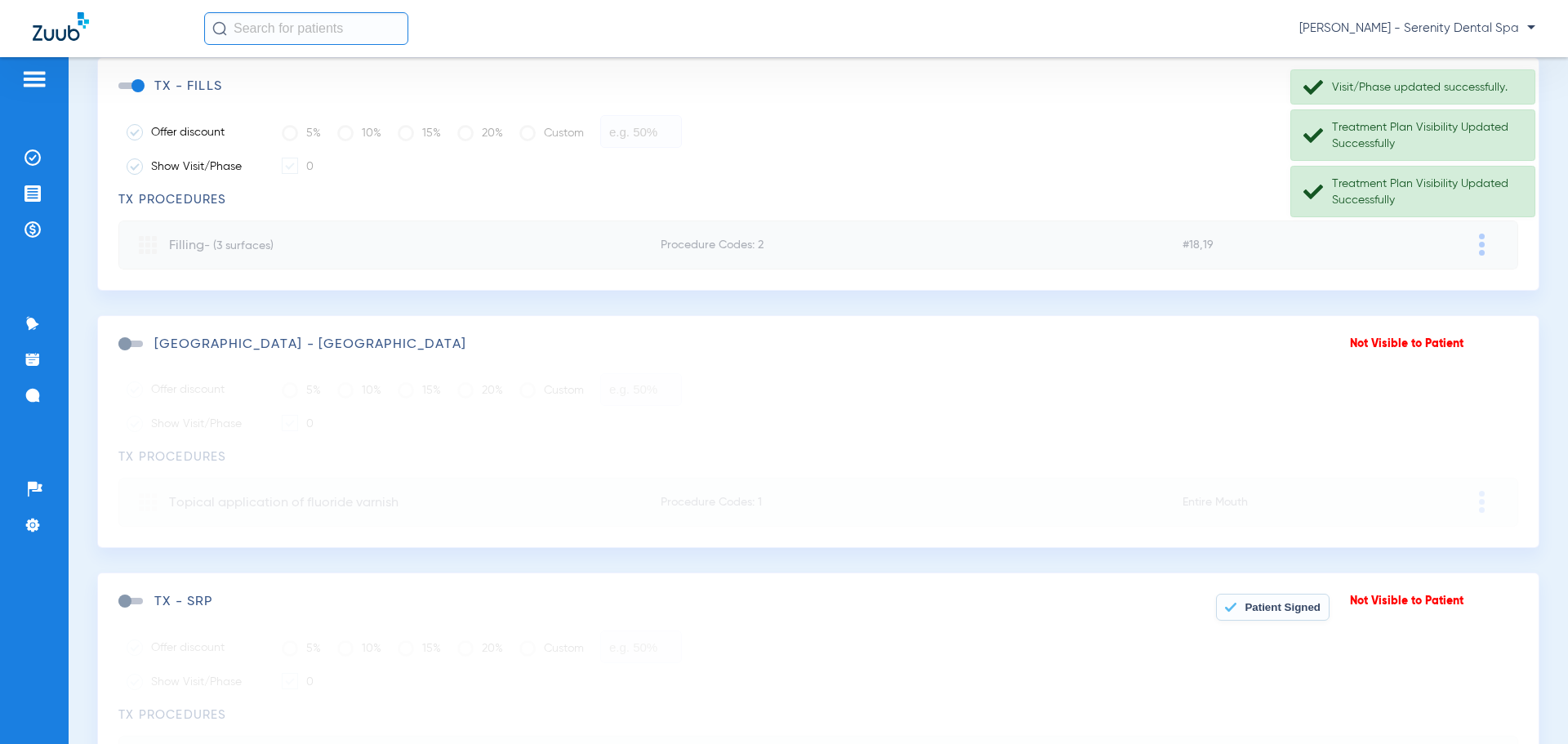 click on "Not Visible to Patient Patient Signed  TX - SRP   Offer discount   5%   10%   15%   20%   Custom   Show Visit/Phase   0  TX Procedures  Deep Cleaning  Procedure Codes: 2 #UL,LL Adjust Patient Friendly Name Secondary Name  Primary  Procedures Tooth Phase Appointment Adjust Fee Discount Insurance Primary Secondary Patient Primary D4341 UL 0  07/15/2025 11:00AM  $  $  $  $  $  Primary D4341 LL 0  07/15/2025 11:00AM  $  $  $  $  $               $ 0.00   $ 0.00   $ 0.00   $ 0.00   $ 0.00   Save" 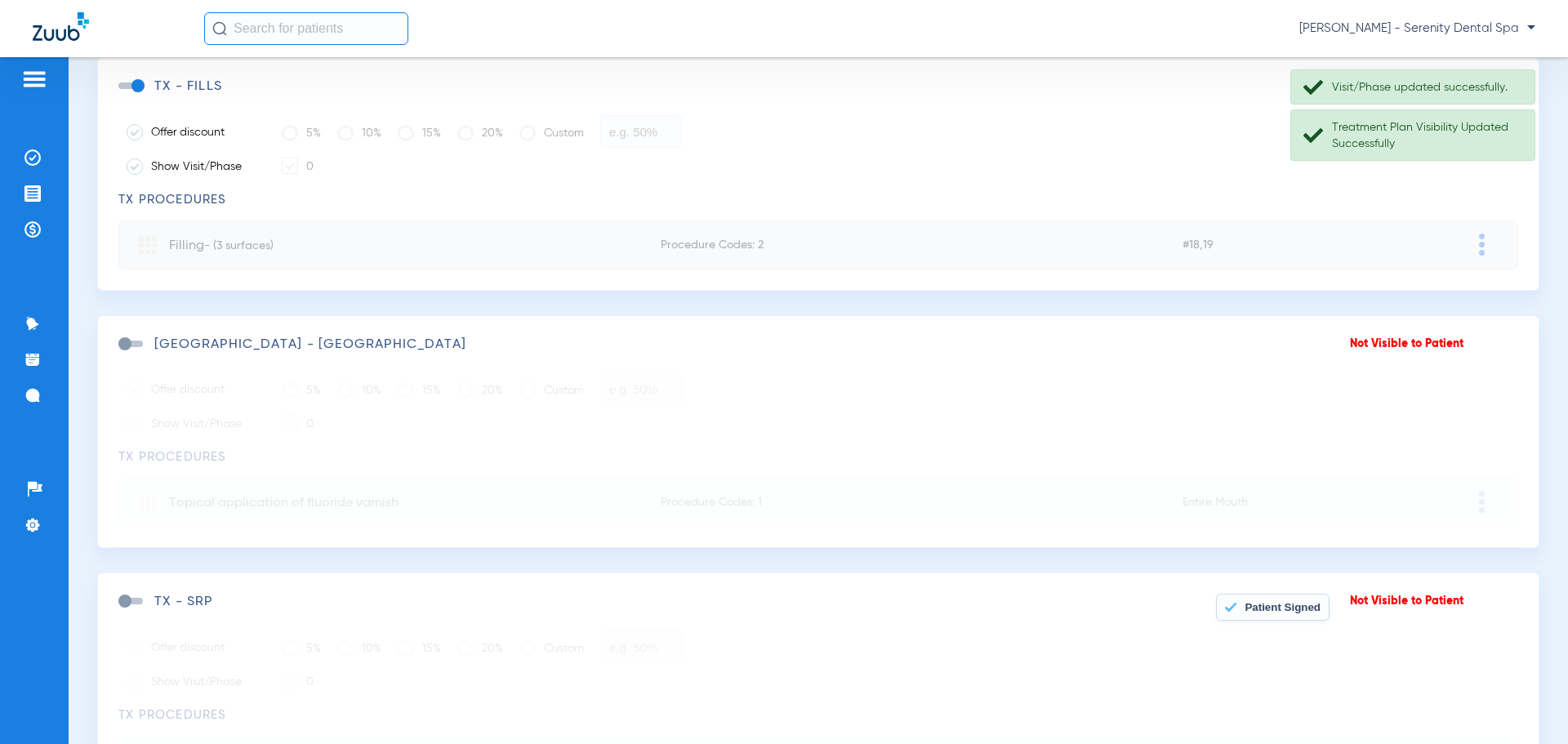 click 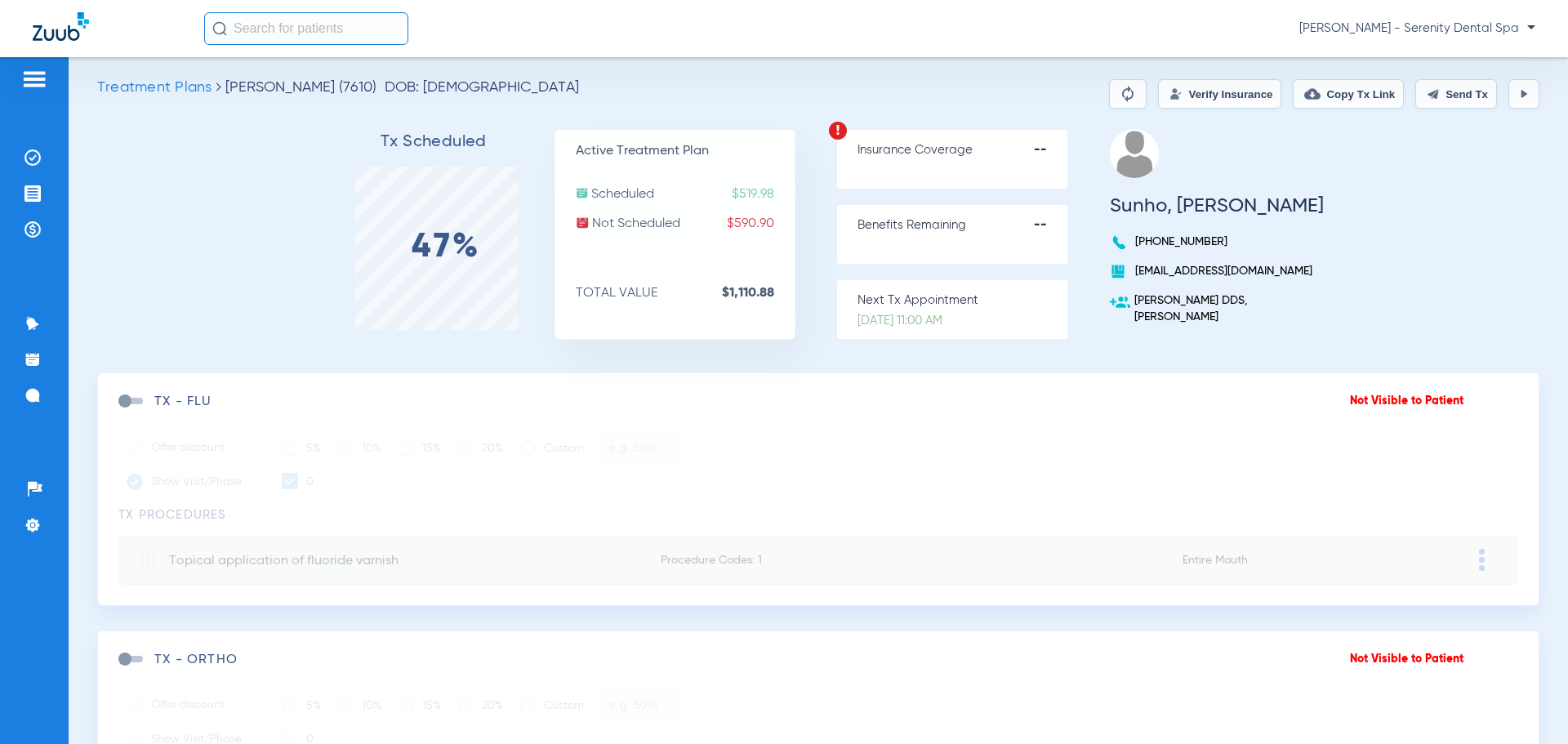 scroll, scrollTop: 0, scrollLeft: 0, axis: both 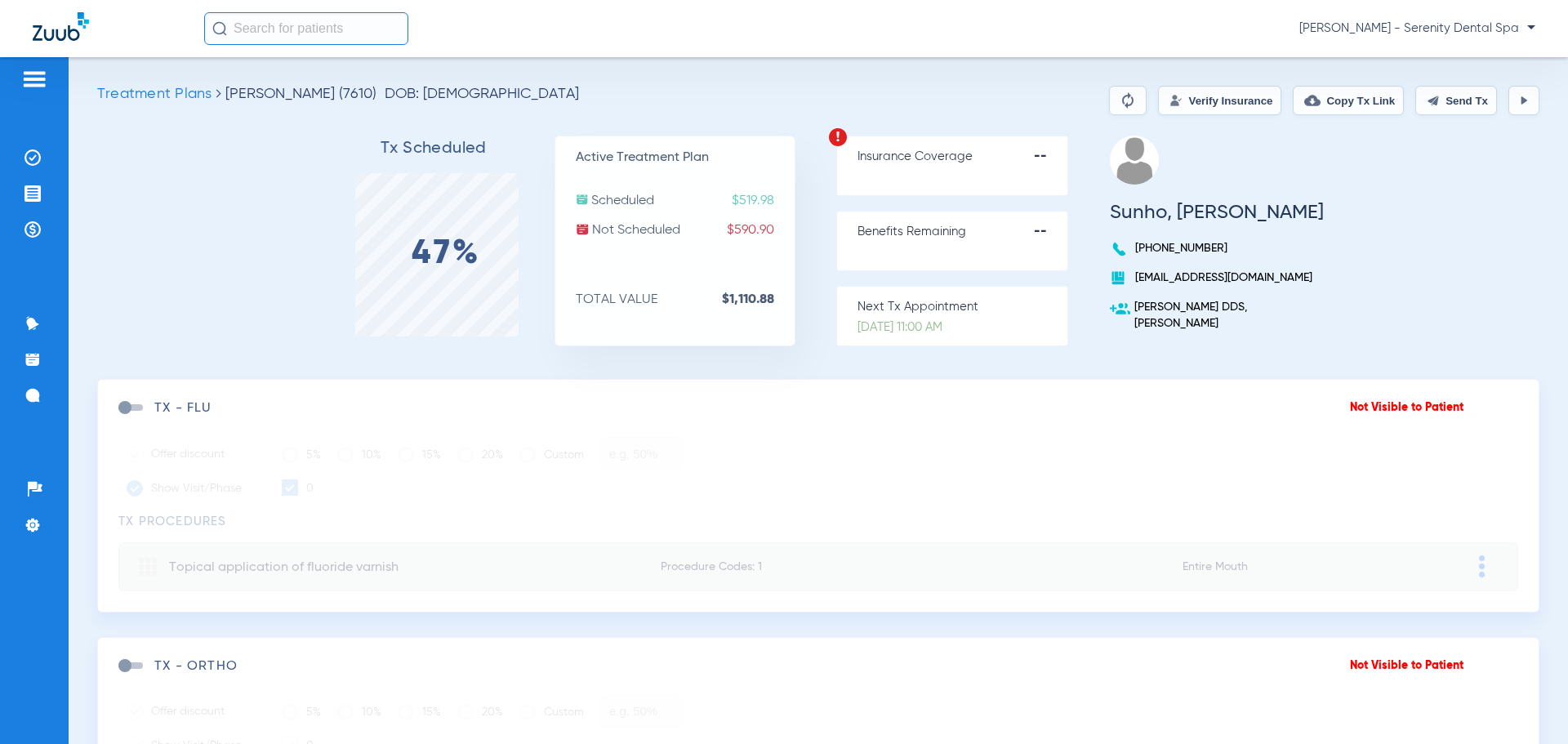 click on "Send Tx" 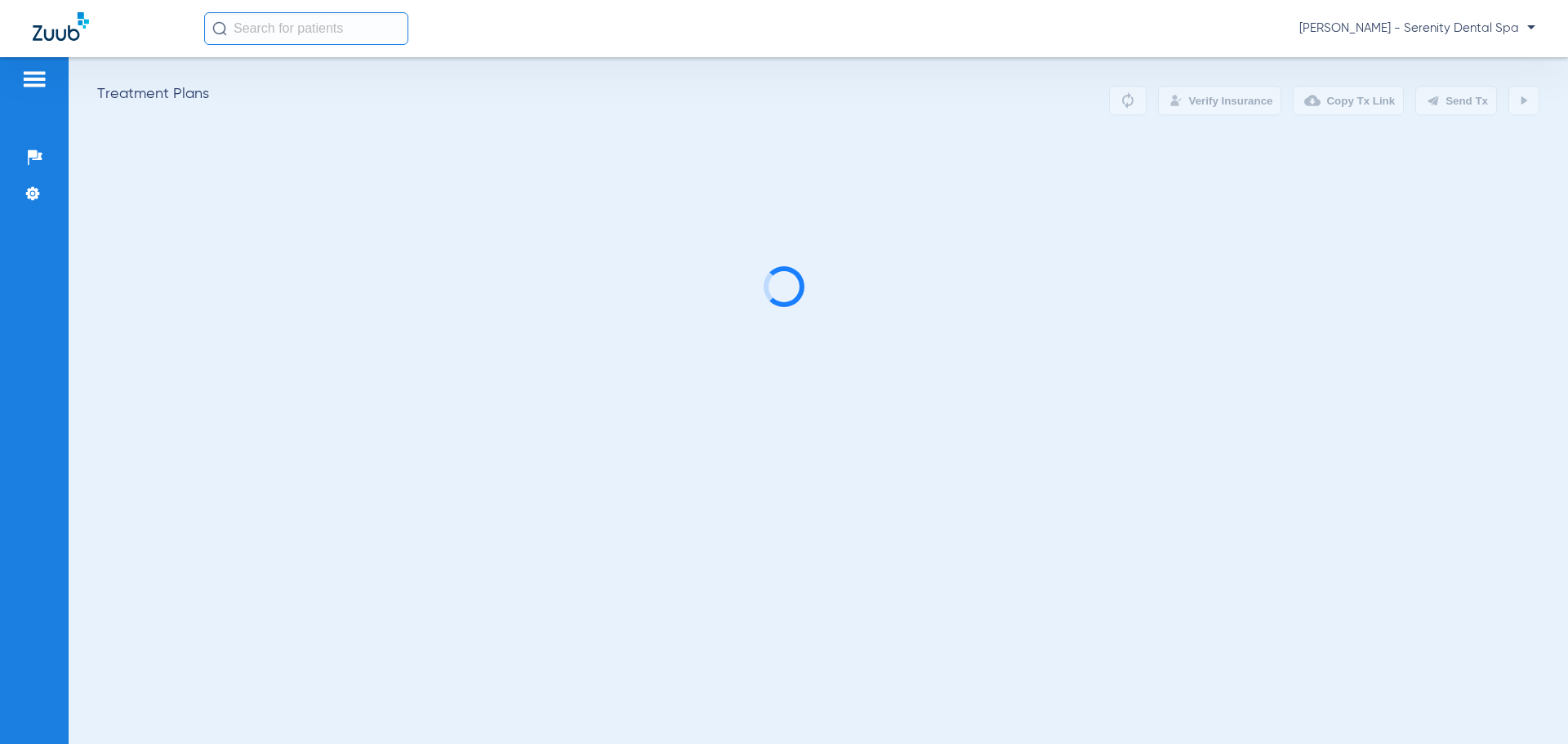 scroll, scrollTop: 0, scrollLeft: 0, axis: both 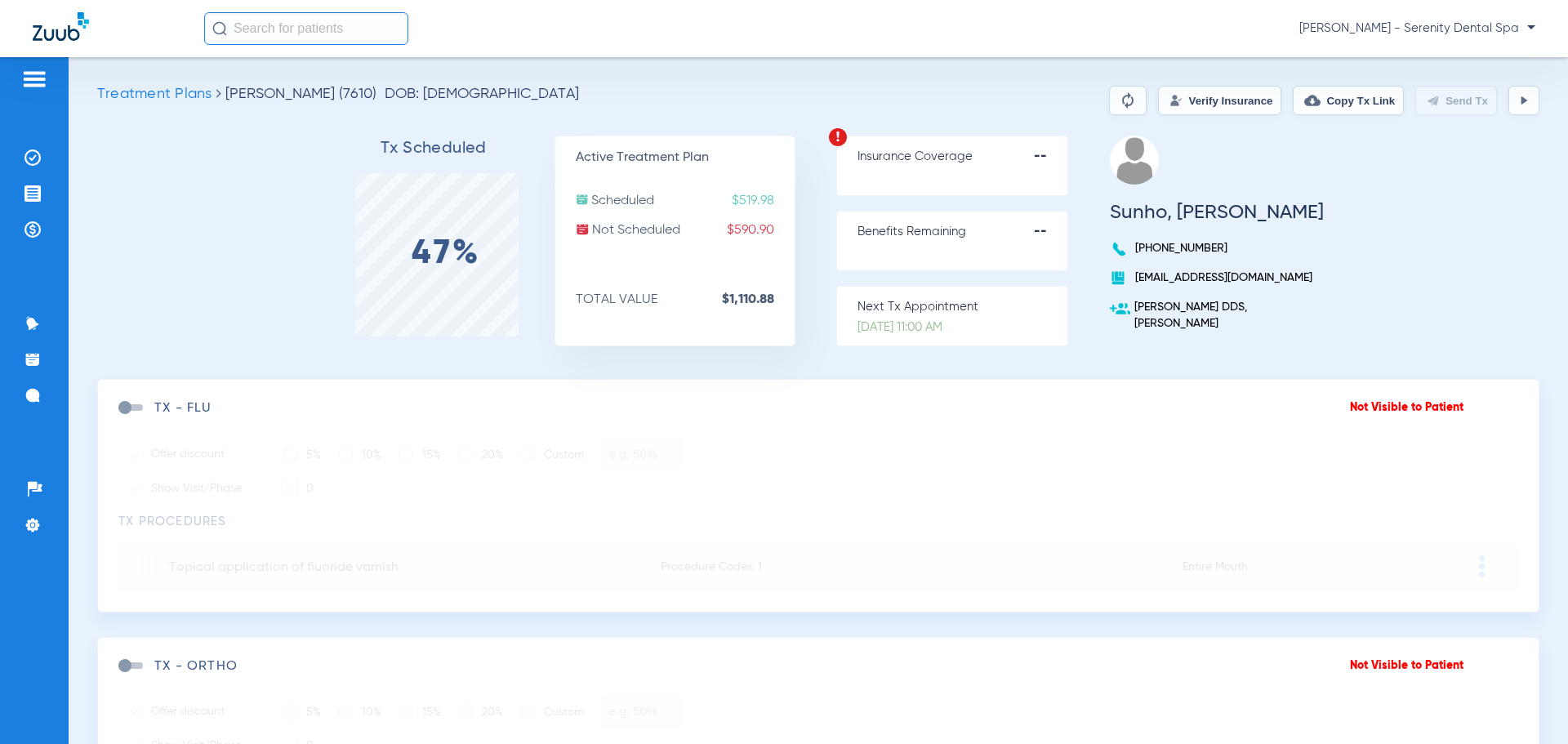 click 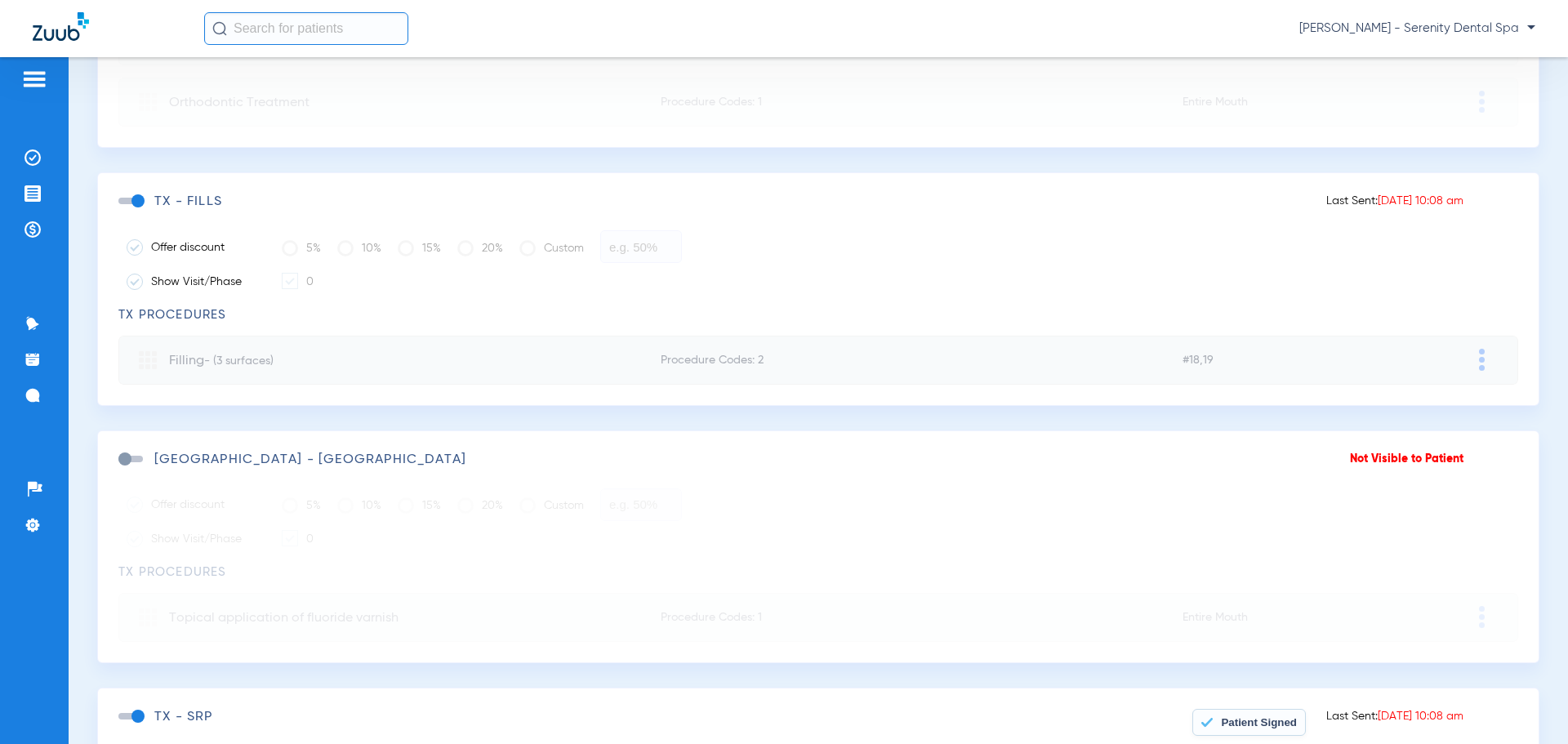 scroll, scrollTop: 764, scrollLeft: 0, axis: vertical 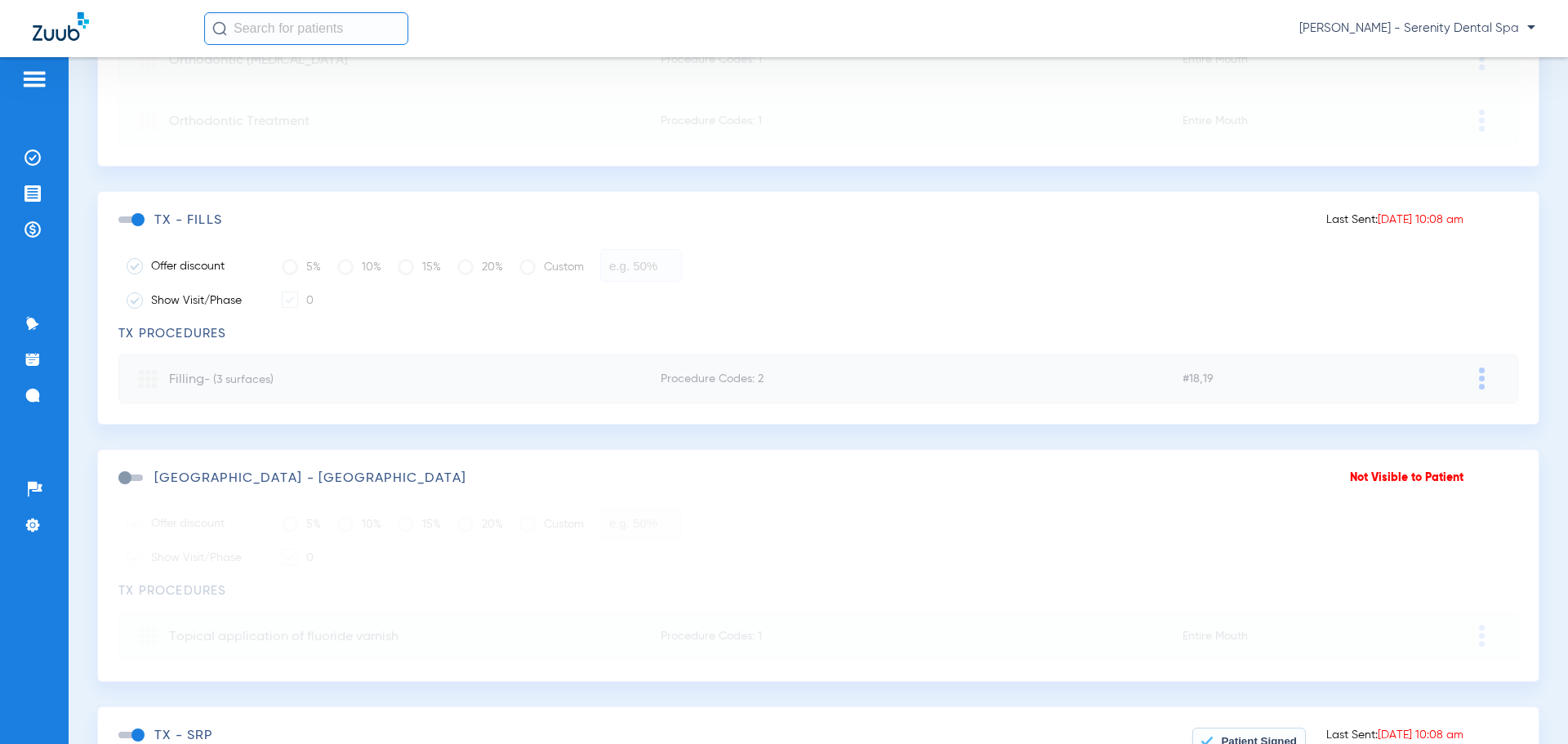 click on "Last Sent:  07/15/25 10:08 am  TX - fills   Offer discount   5%   10%   15%   20%   Custom   Show Visit/Phase   0  TX Procedures  Filling  - (3 surfaces) Procedure Codes: 2 #18,19 Adjust Patient Friendly Name Secondary Name  Primary  Procedures Tooth Phase Appointment Adjust Fee Discount Insurance Primary Secondary Patient Primary D2393 18 0  Appointment Needed  $  $  $  $  $  Primary D2393 19 0  Appointment Needed  $  $  $  $  $               $ 0.00   $ 0.00   $ 0.00   $ 0.00   $ 0.00   Save" 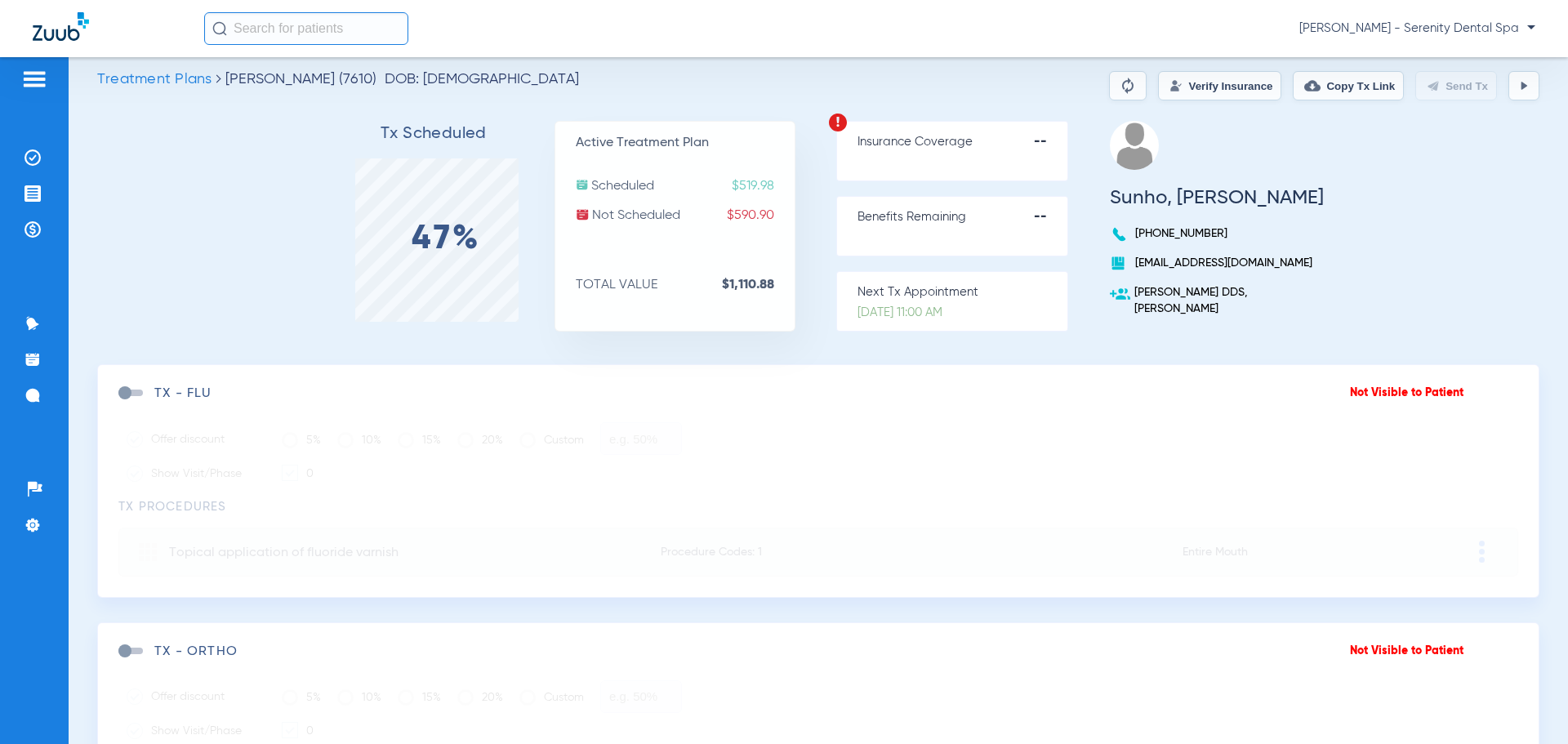 scroll, scrollTop: 0, scrollLeft: 0, axis: both 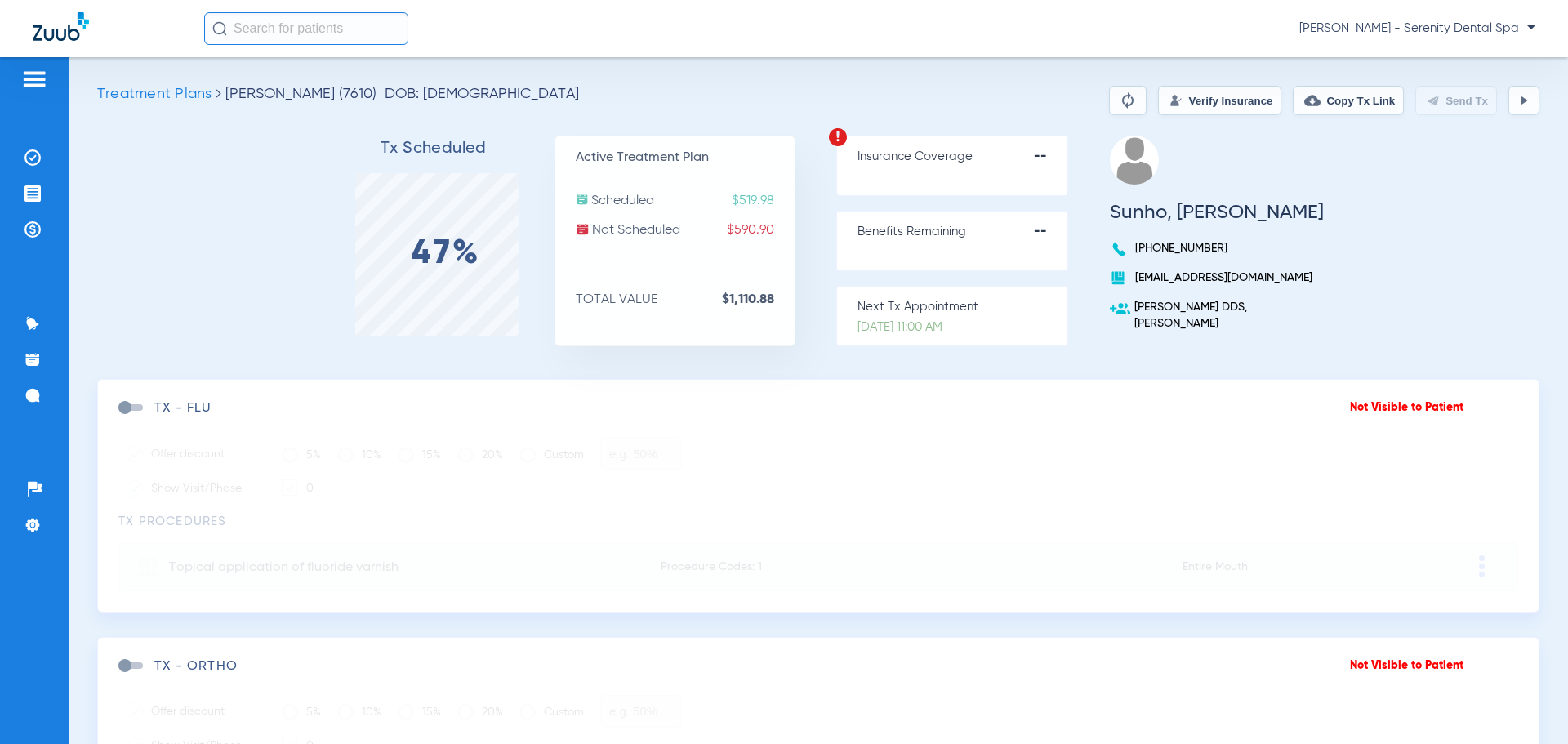 click 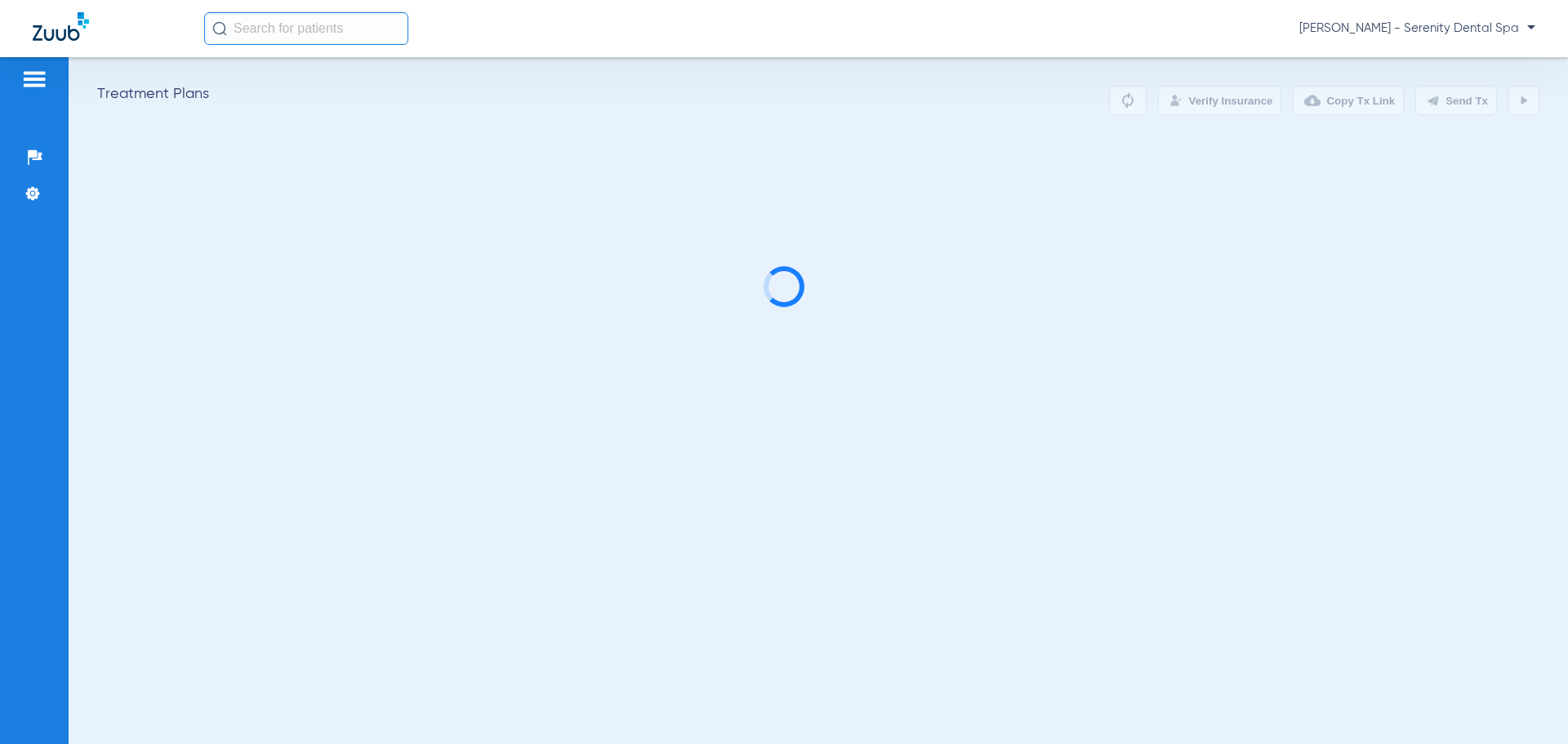 scroll, scrollTop: 0, scrollLeft: 0, axis: both 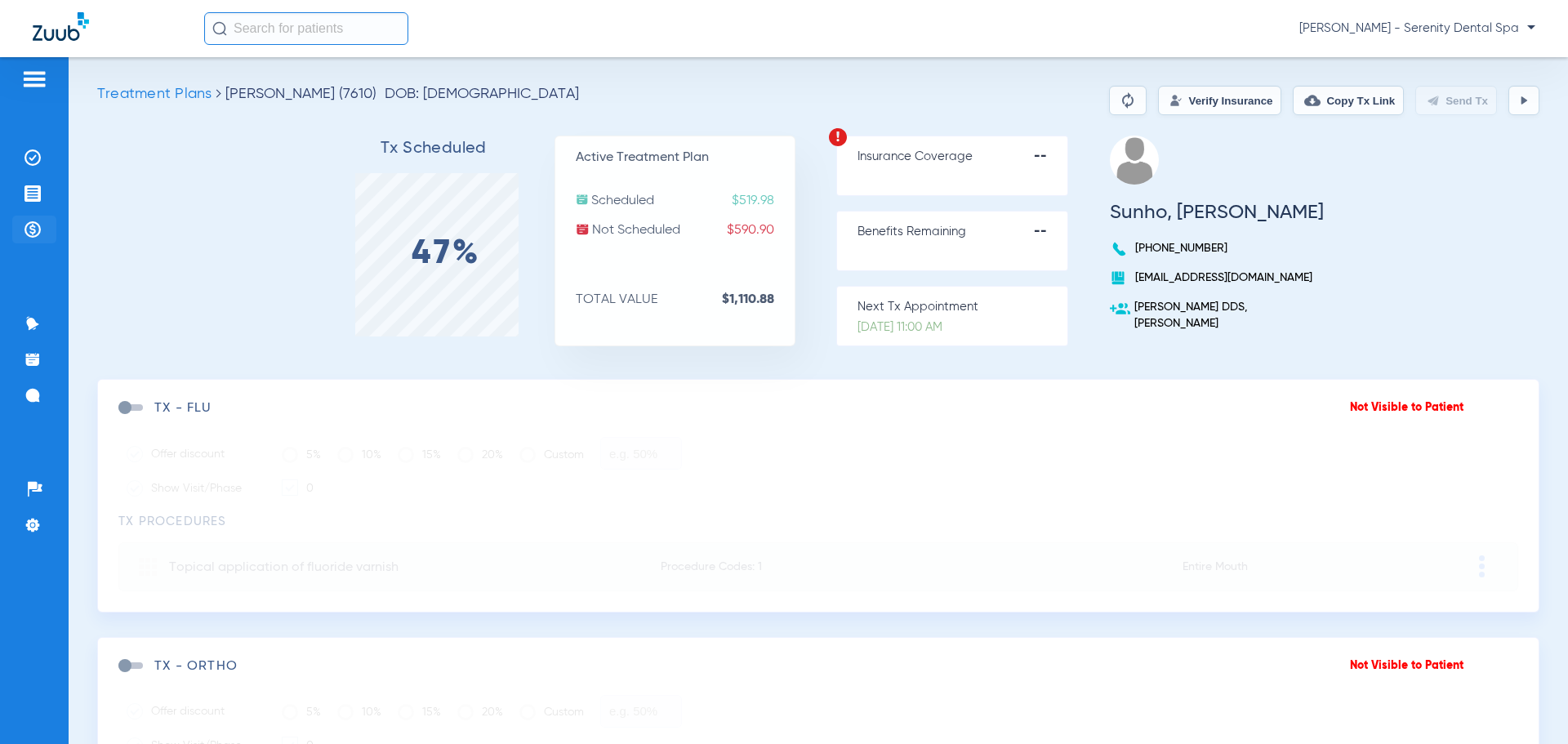 click 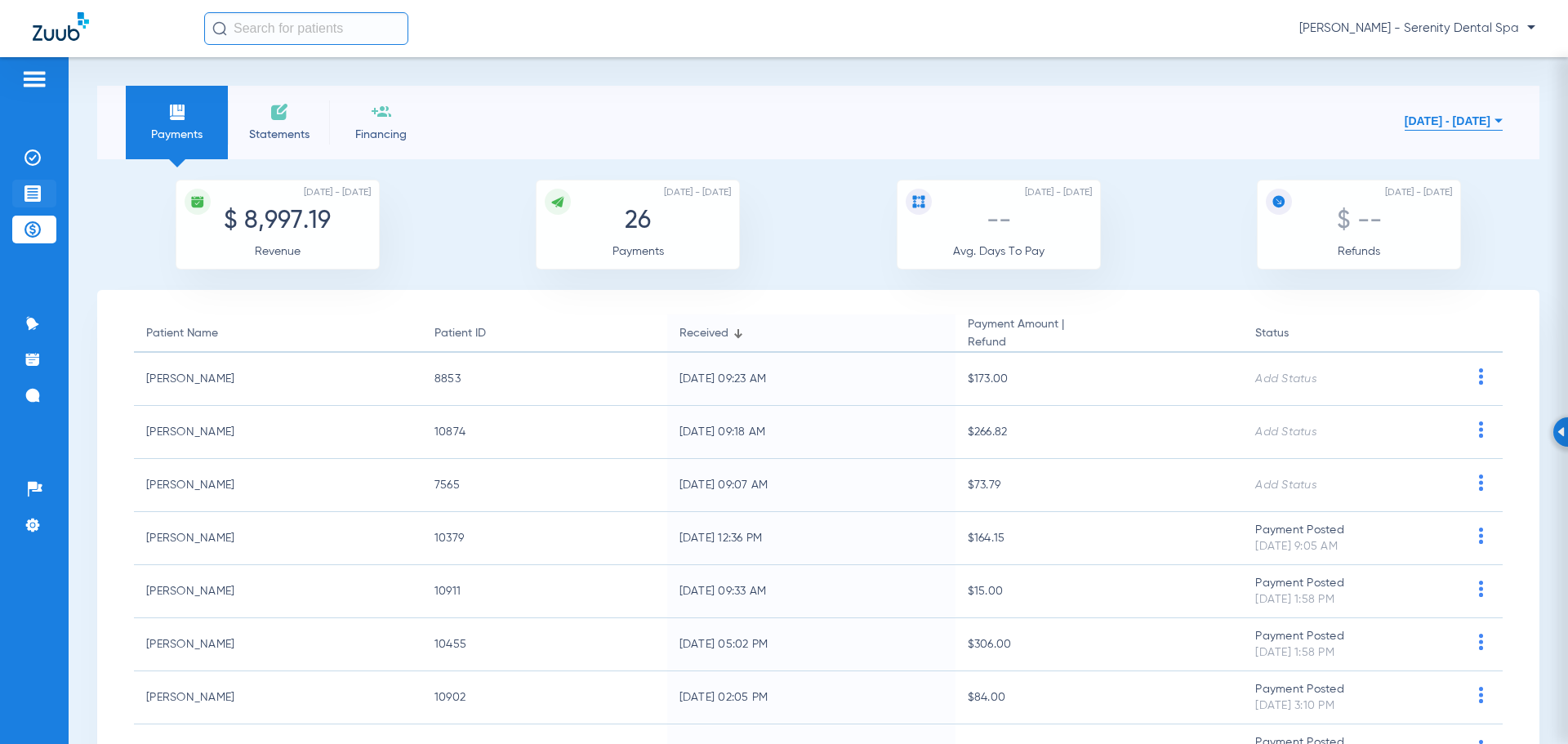 click on "Treatment Acceptance" 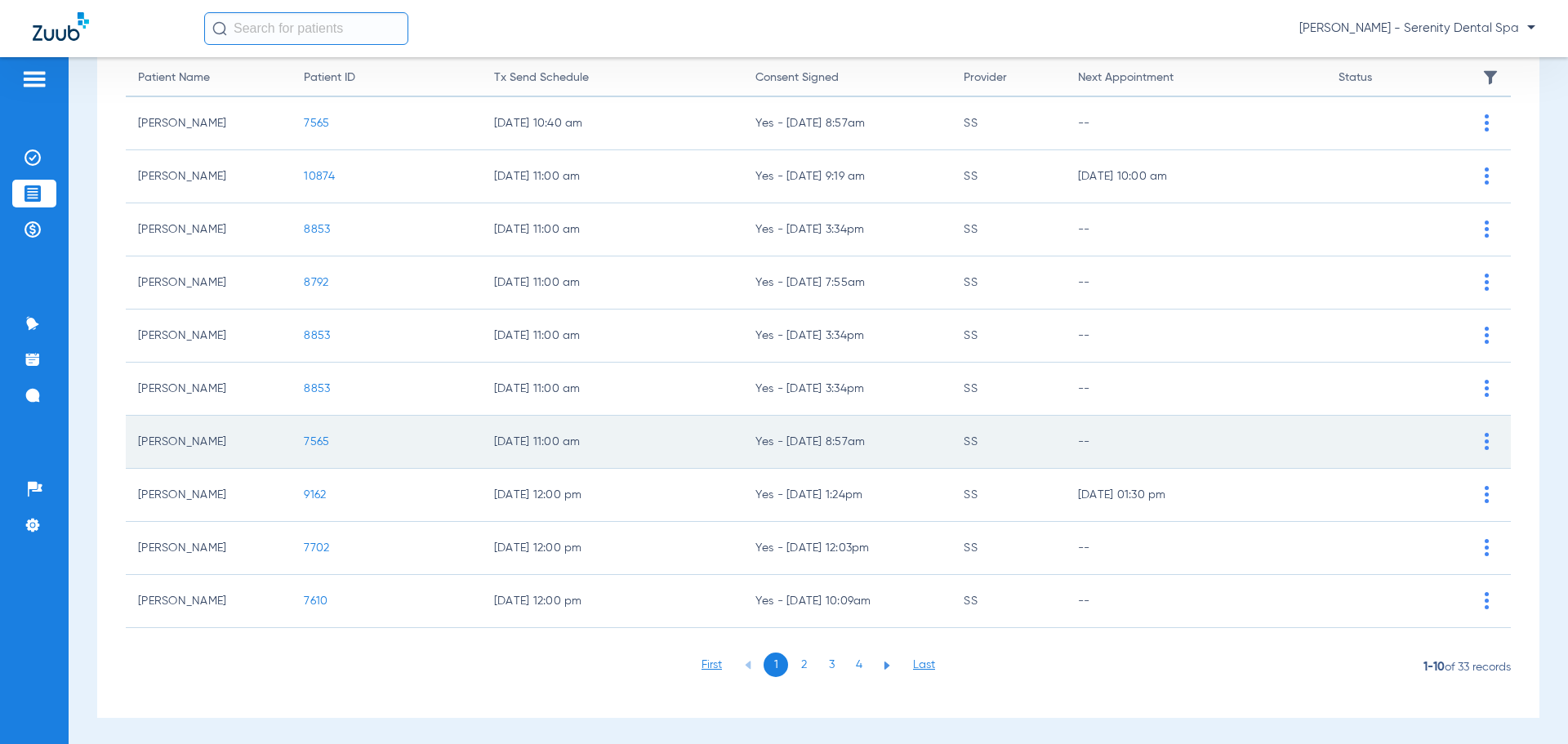 scroll, scrollTop: 170, scrollLeft: 0, axis: vertical 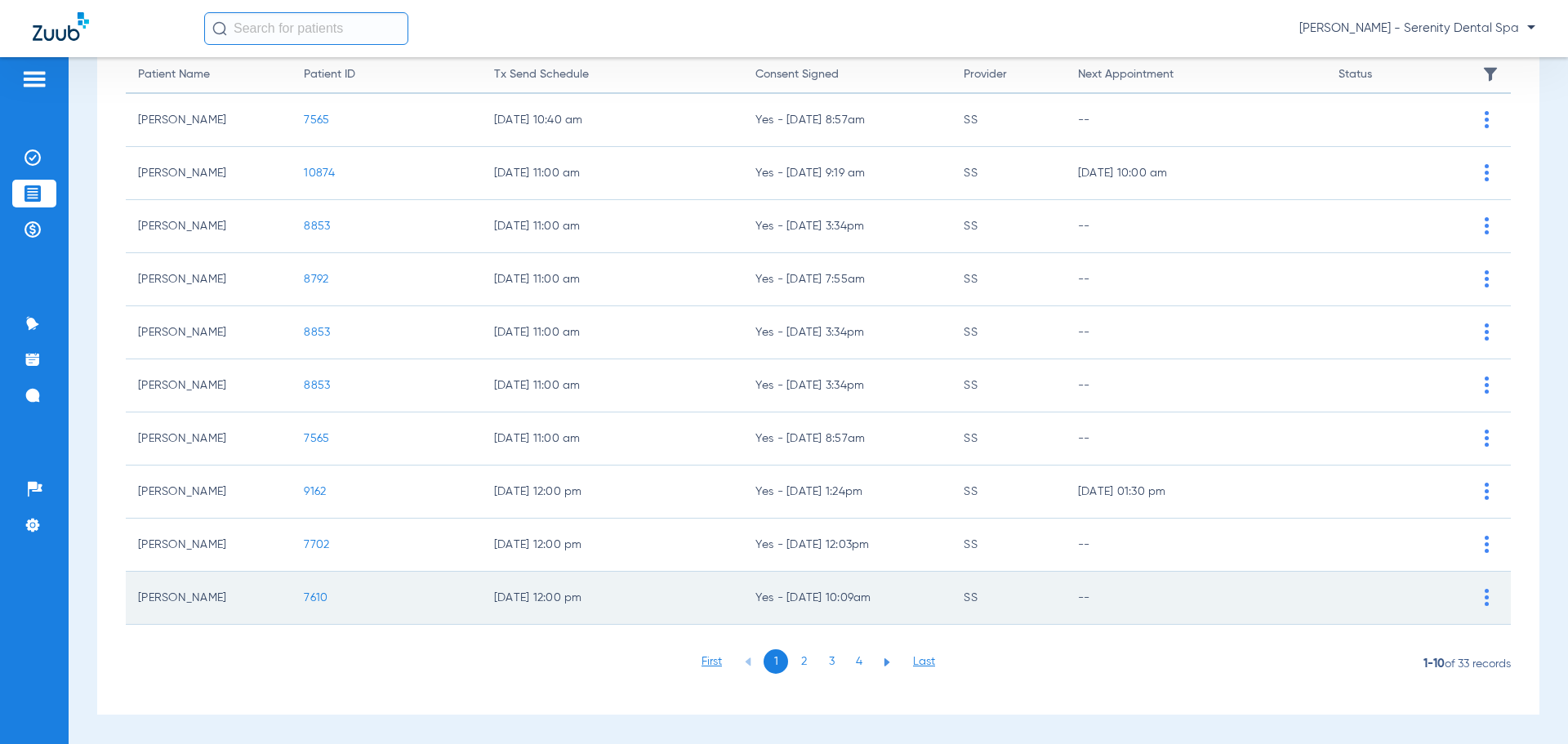 click on "7610" 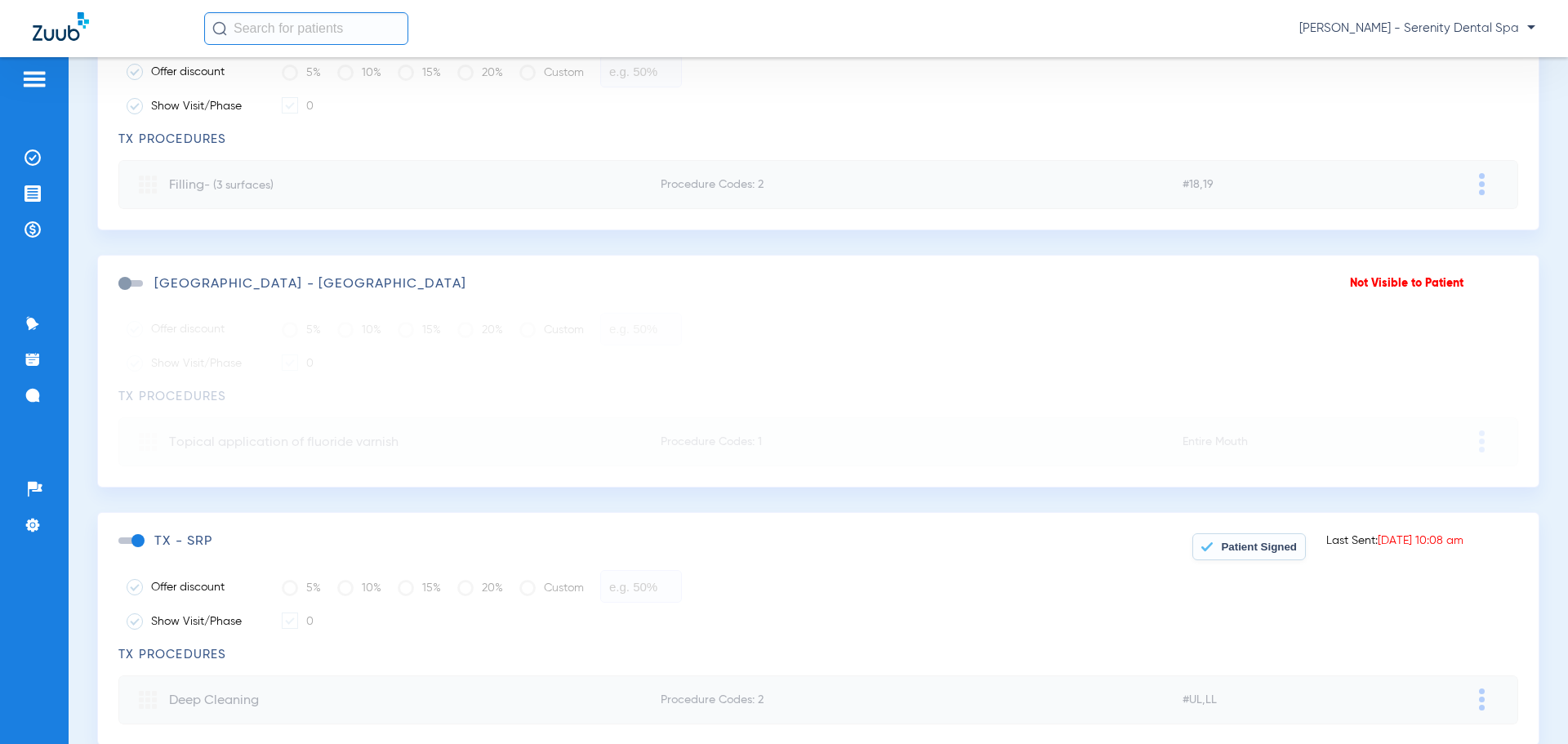 scroll, scrollTop: 764, scrollLeft: 0, axis: vertical 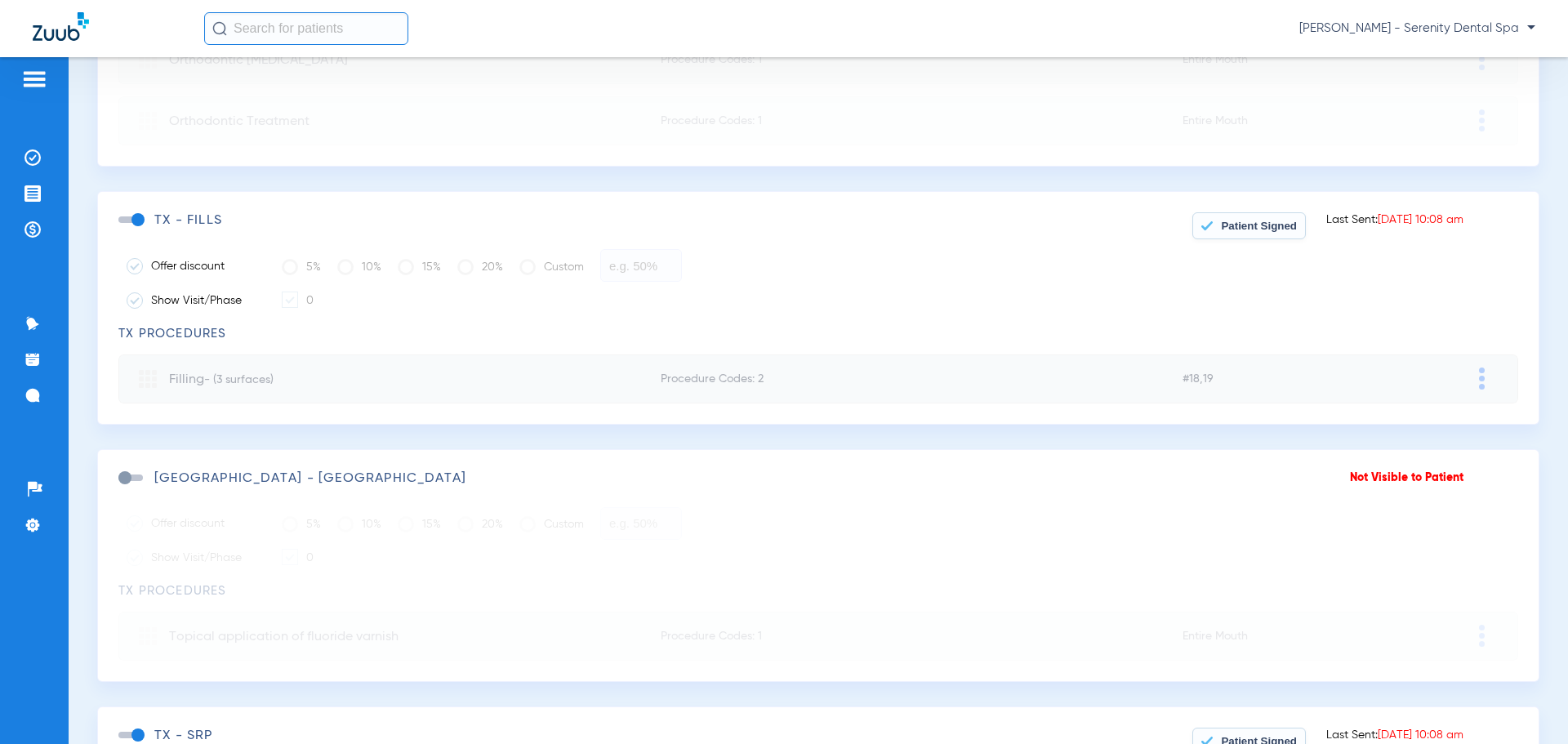 click on "Patient Signed" 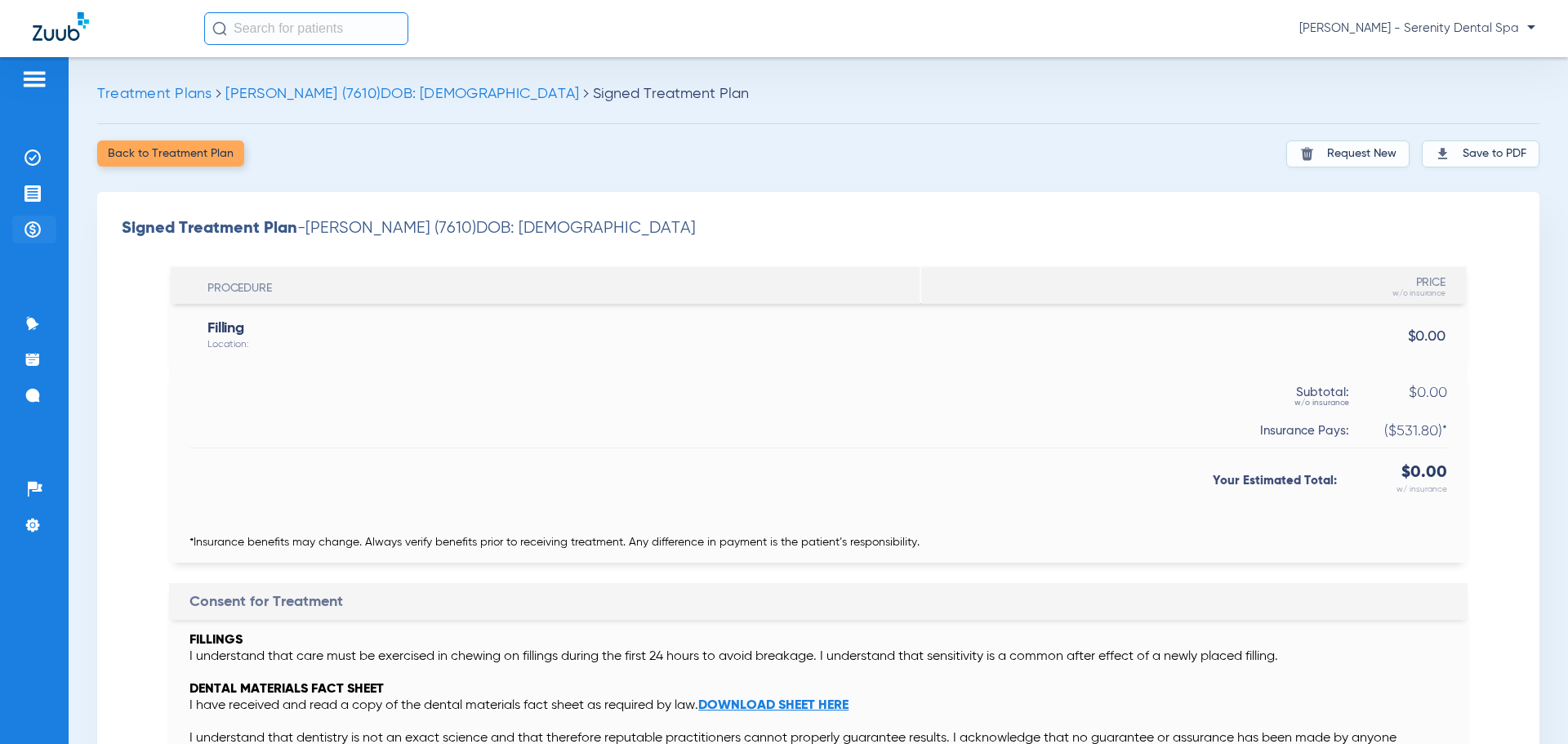 click on "Payments & A/R" 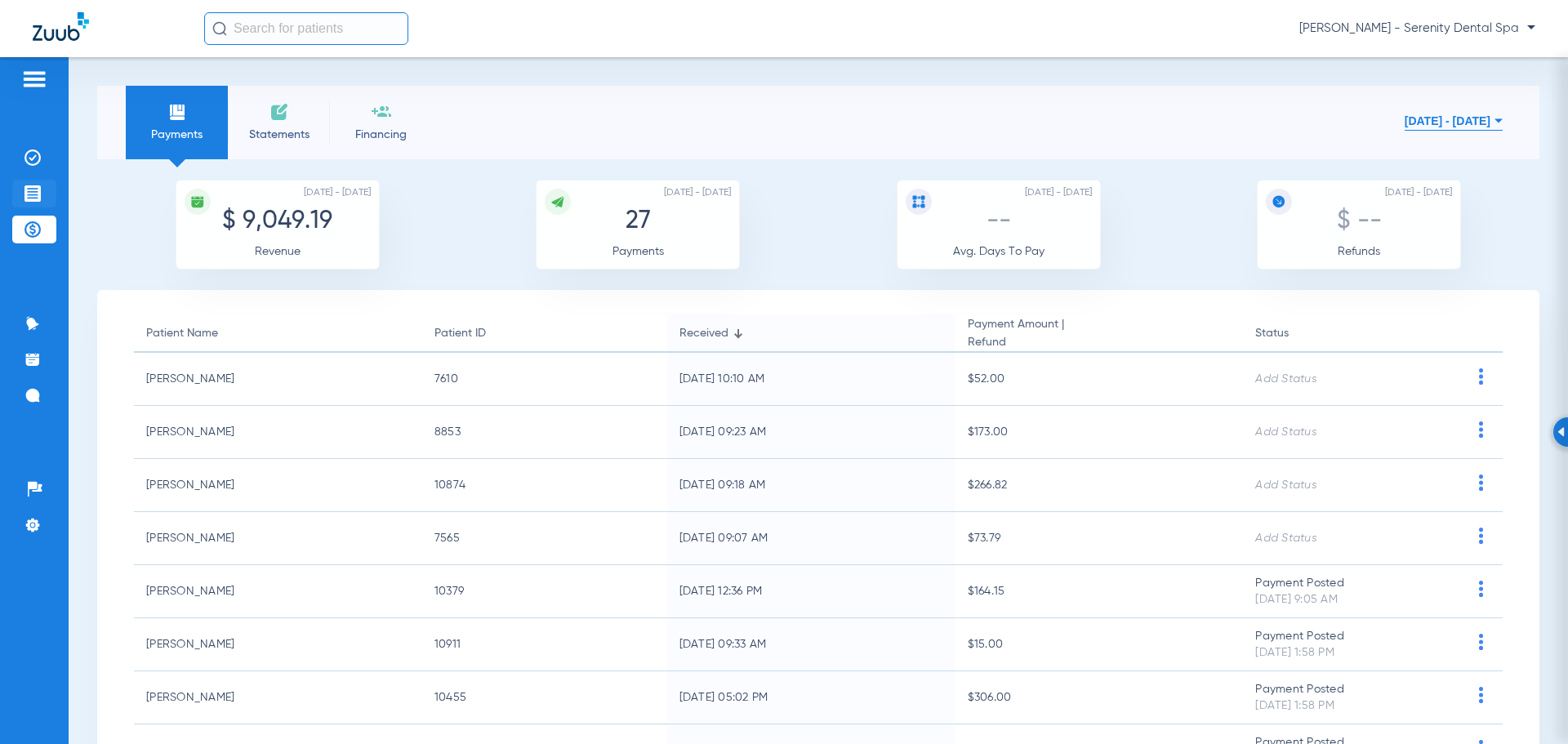 click 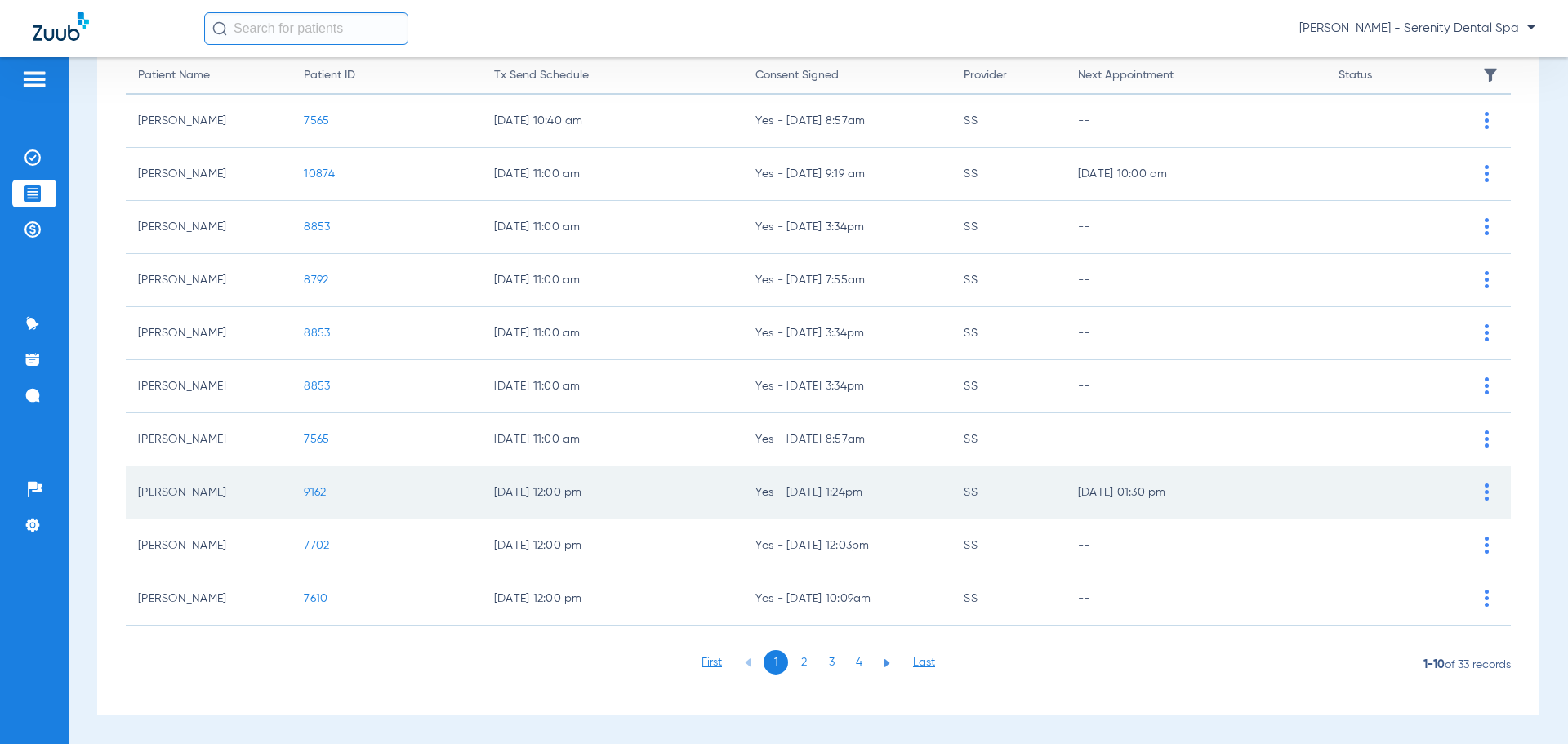 scroll, scrollTop: 170, scrollLeft: 0, axis: vertical 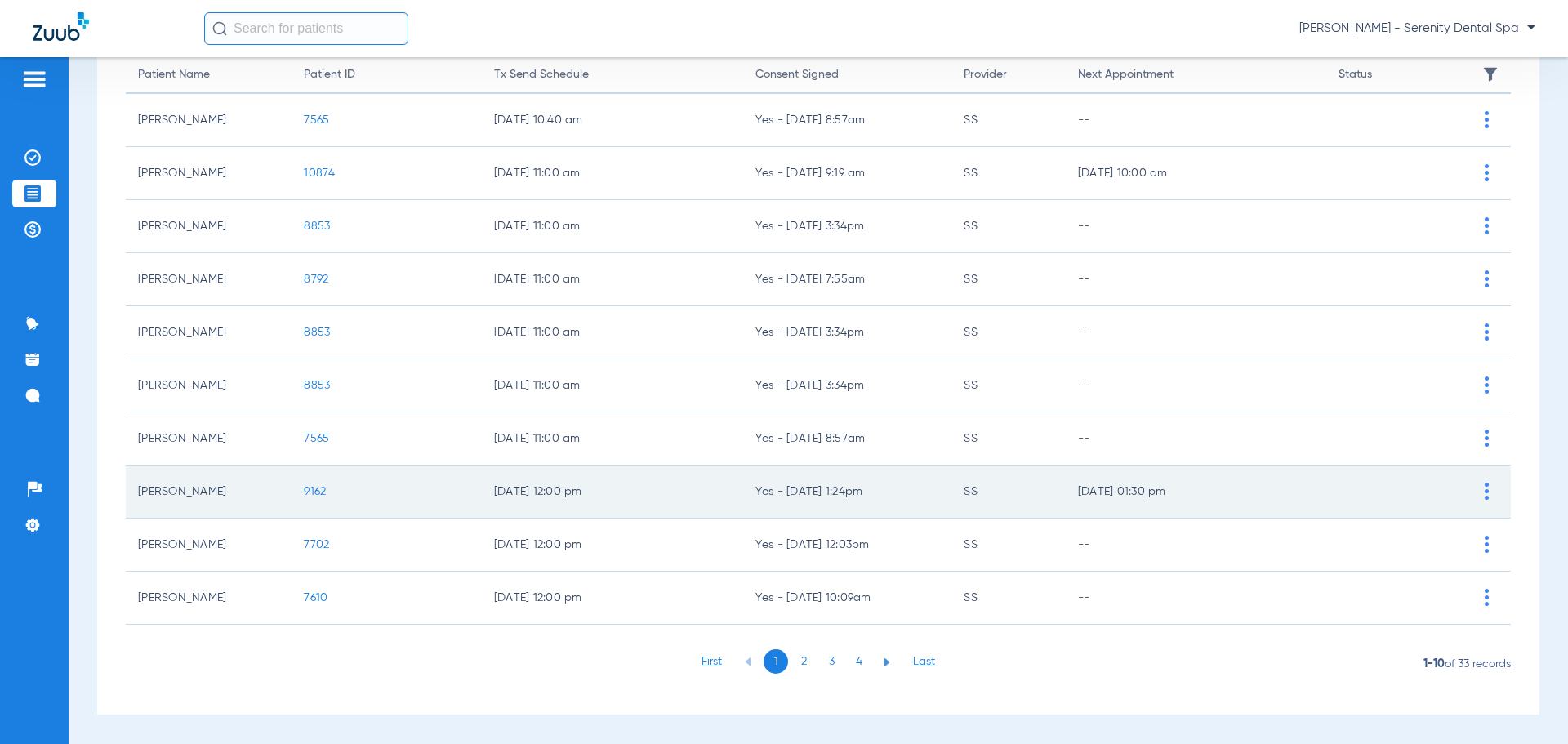 click on "9162" 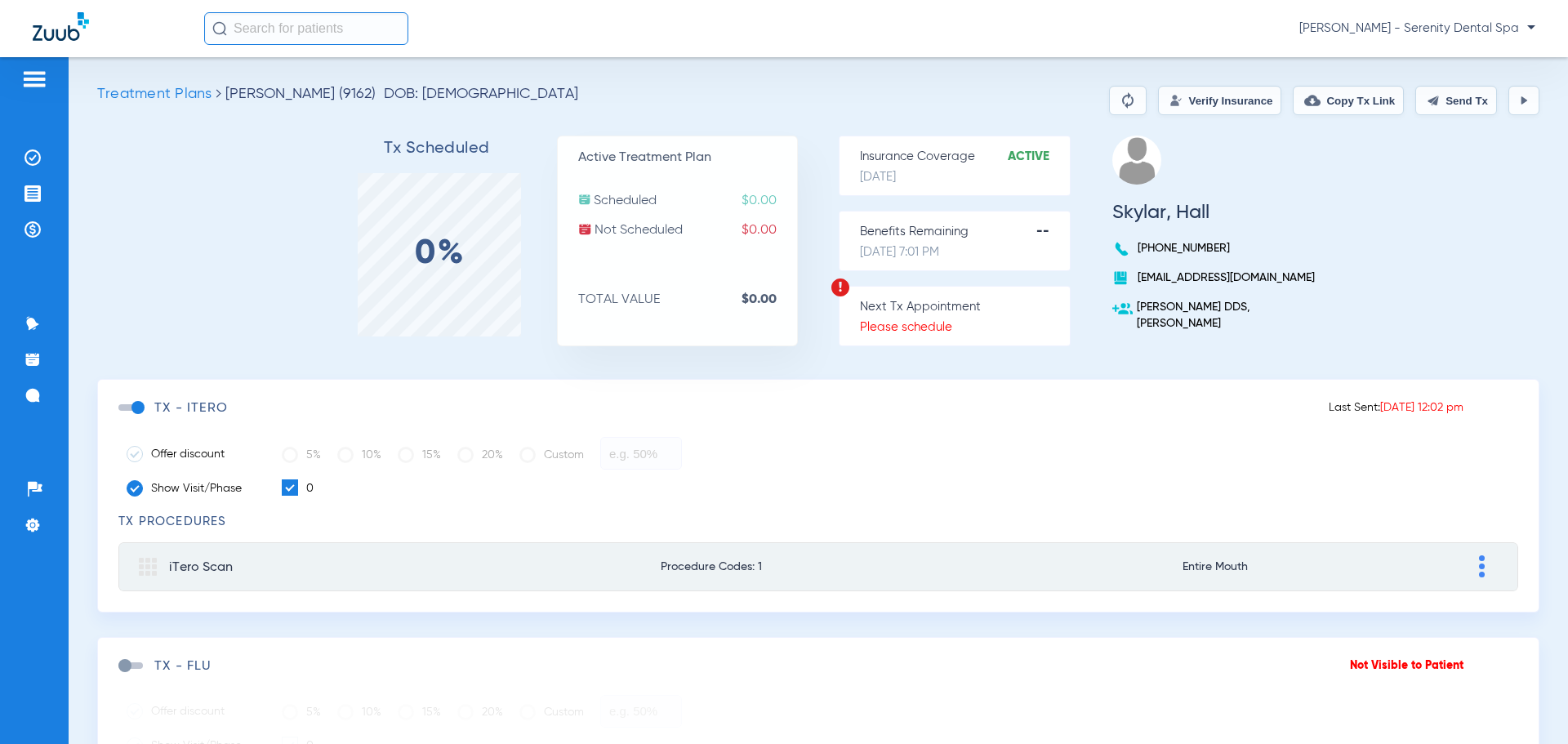 click on "Send Tx" 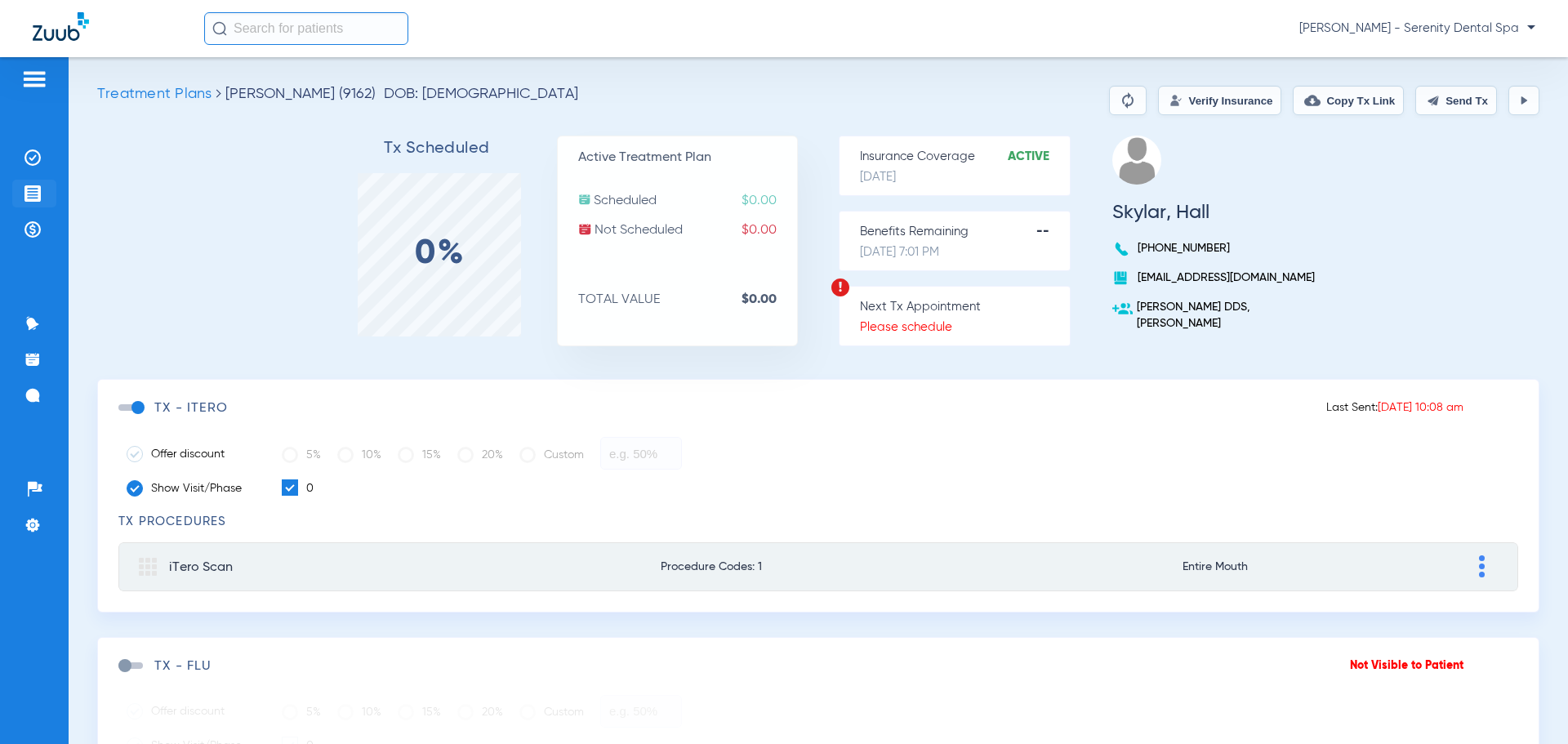 click on "Treatment Acceptance" 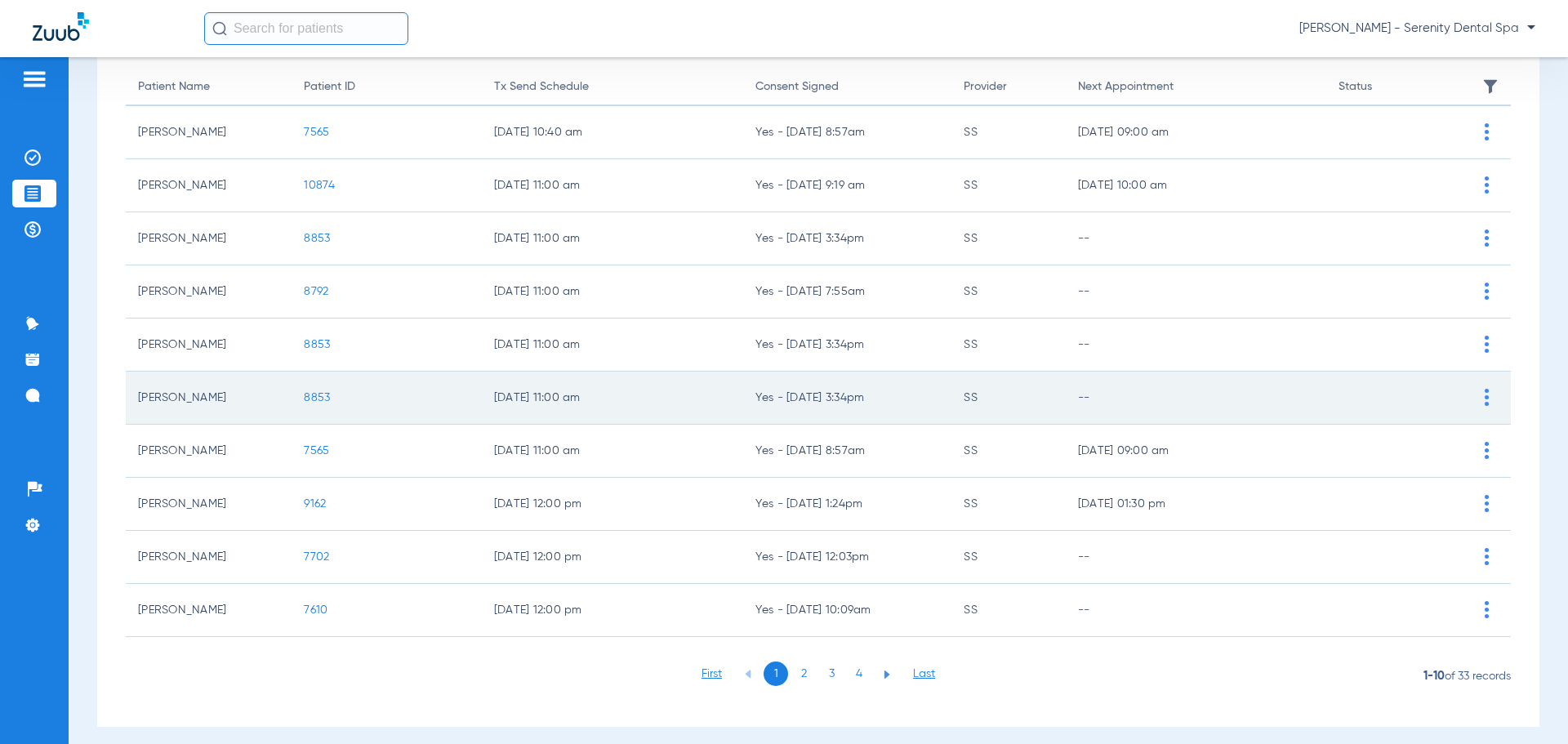 scroll, scrollTop: 170, scrollLeft: 0, axis: vertical 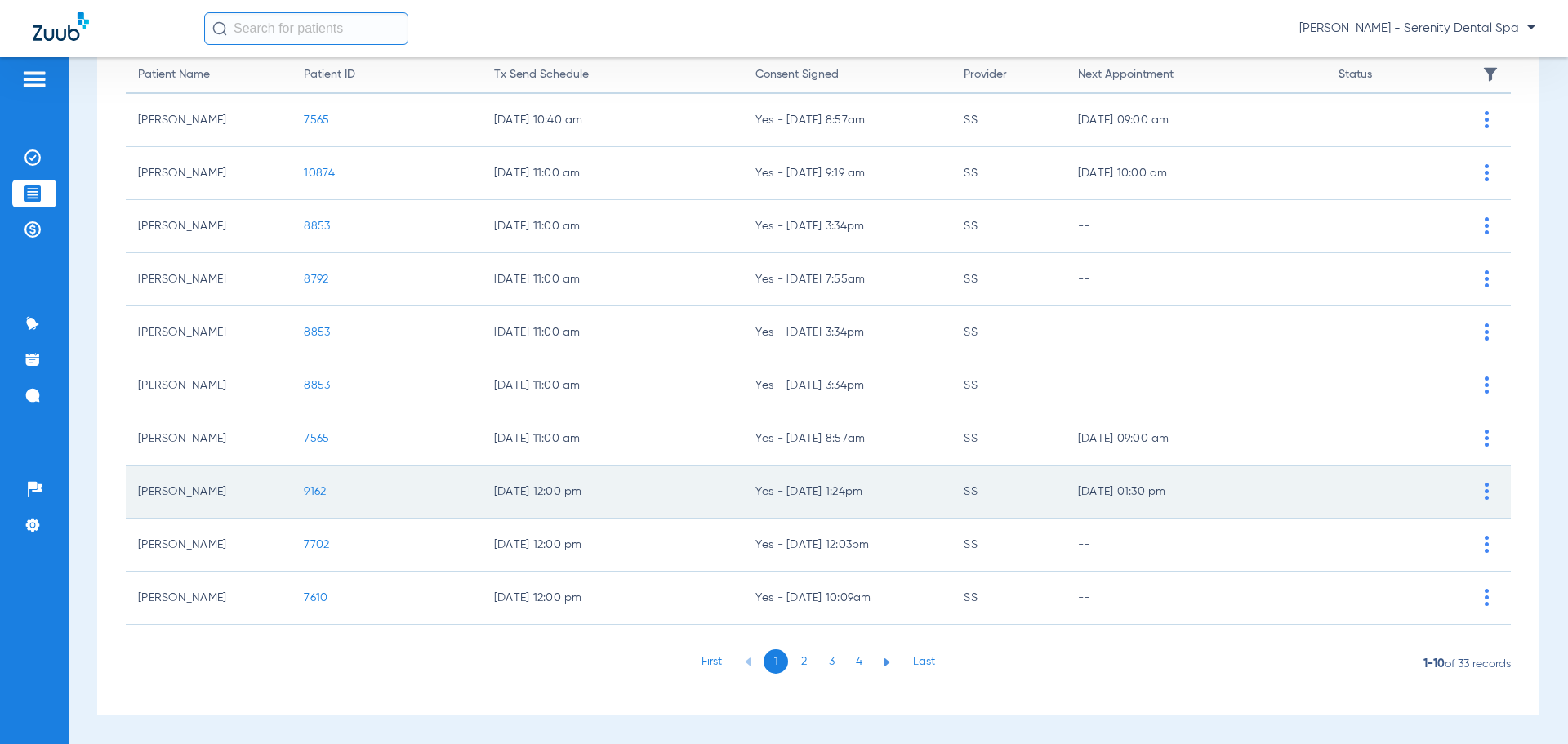 click on "9162" 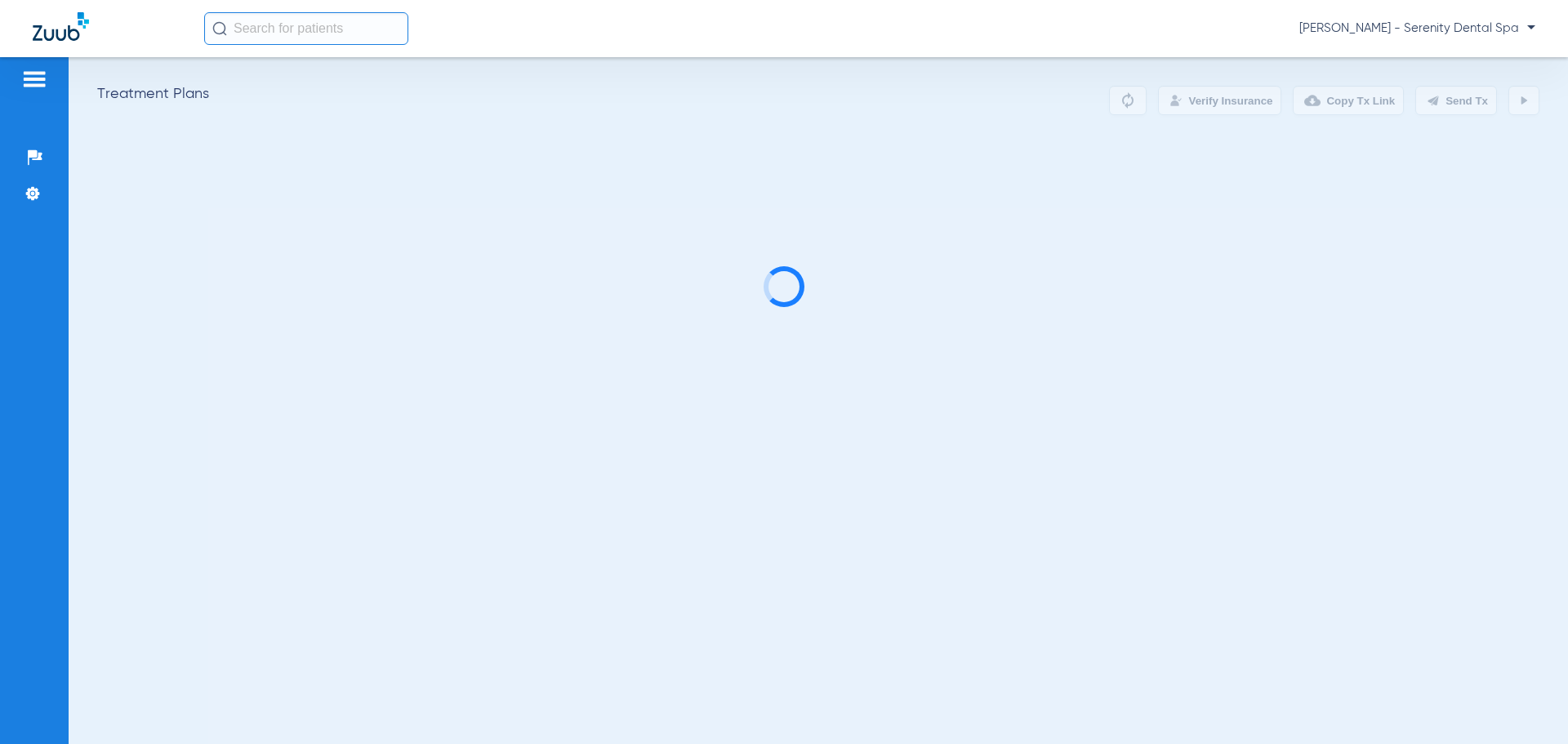 scroll, scrollTop: 0, scrollLeft: 0, axis: both 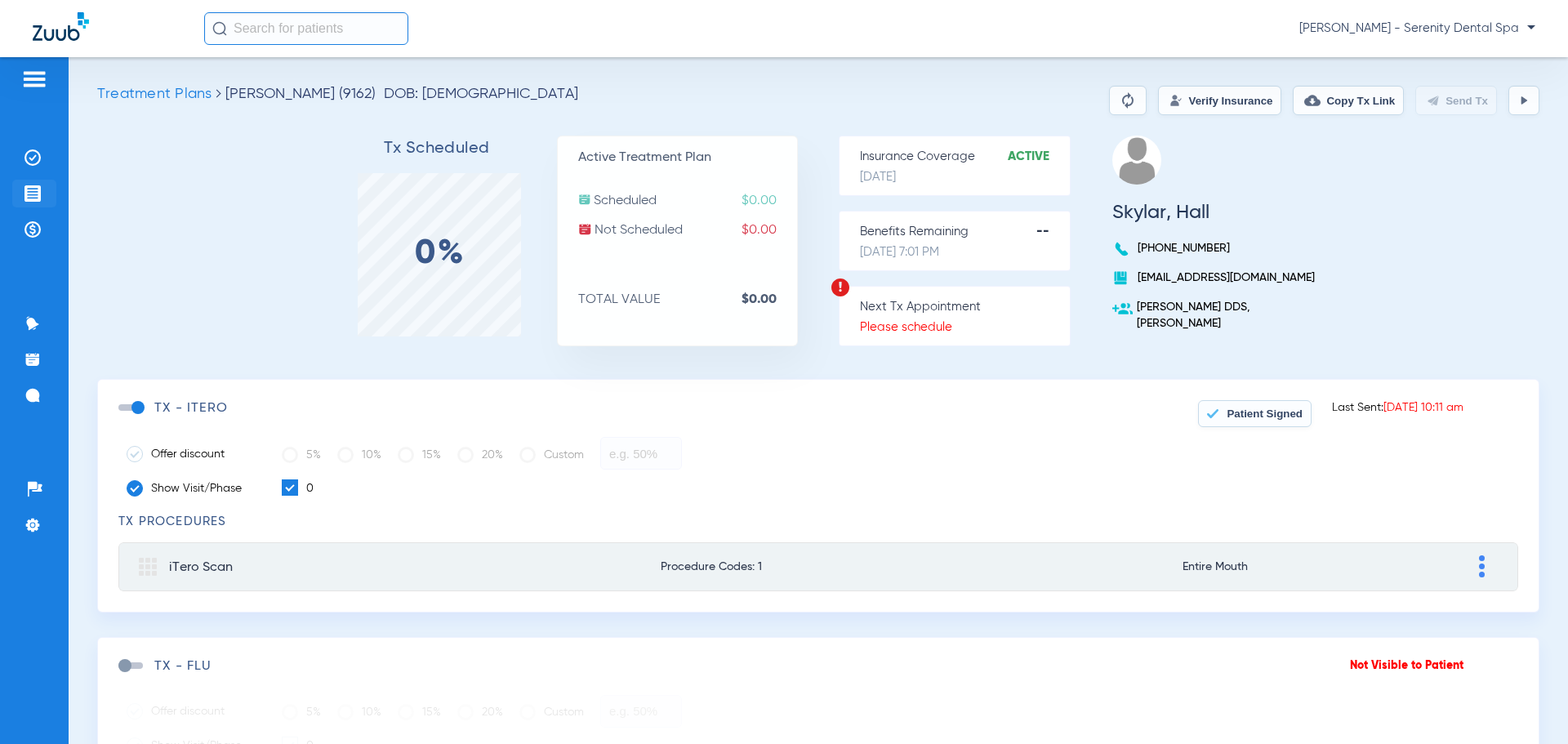 click on "Treatment Acceptance" 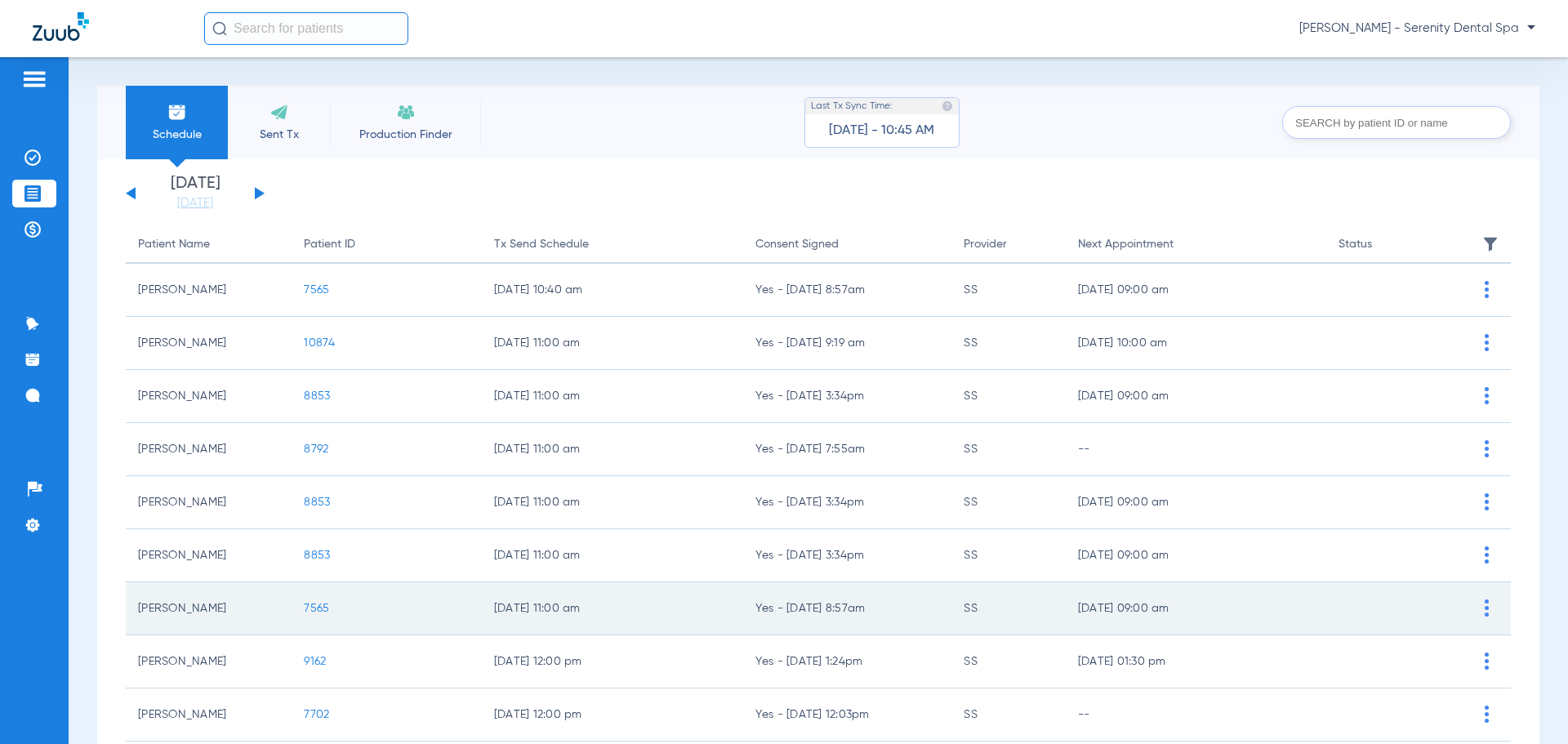 scroll, scrollTop: 170, scrollLeft: 0, axis: vertical 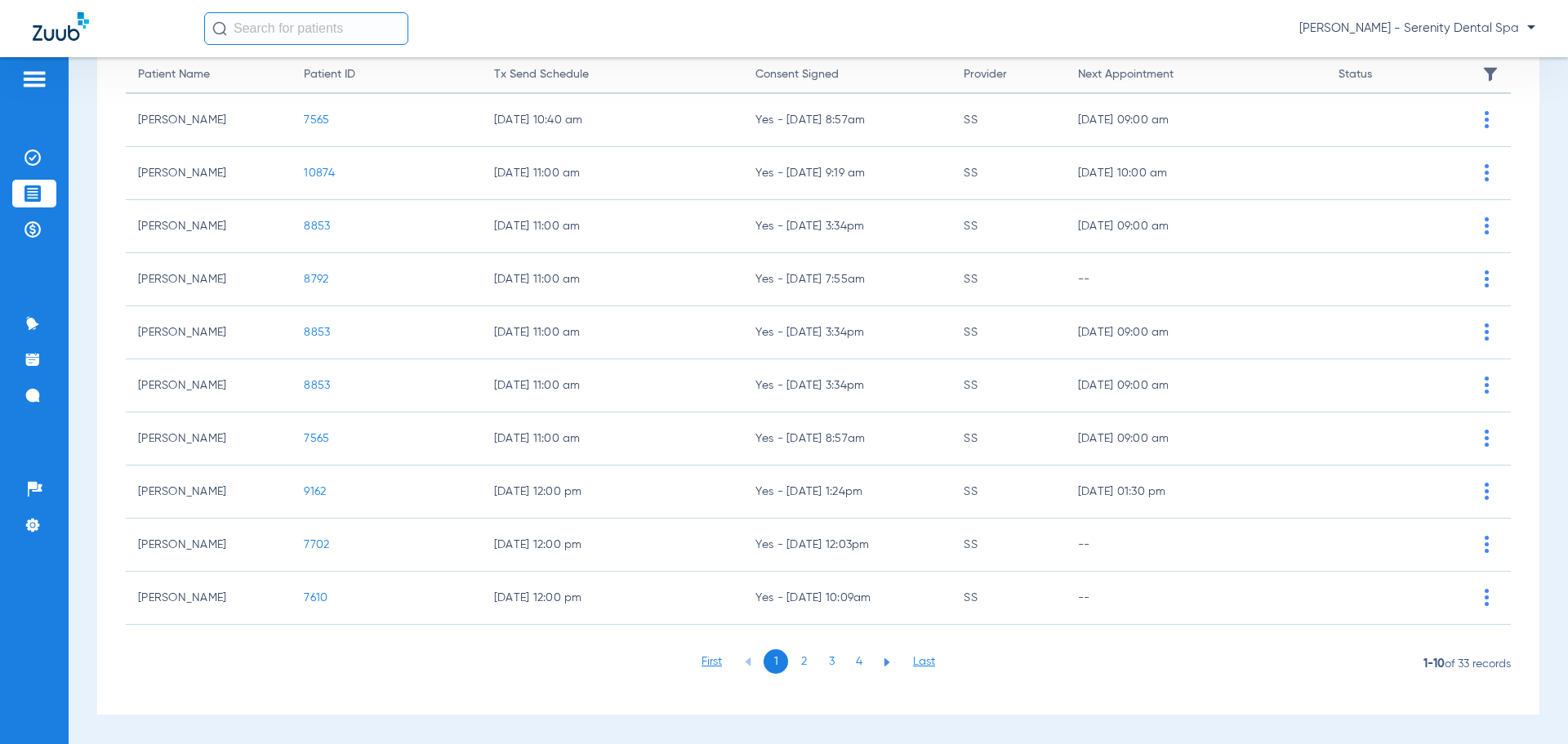 click on "2" 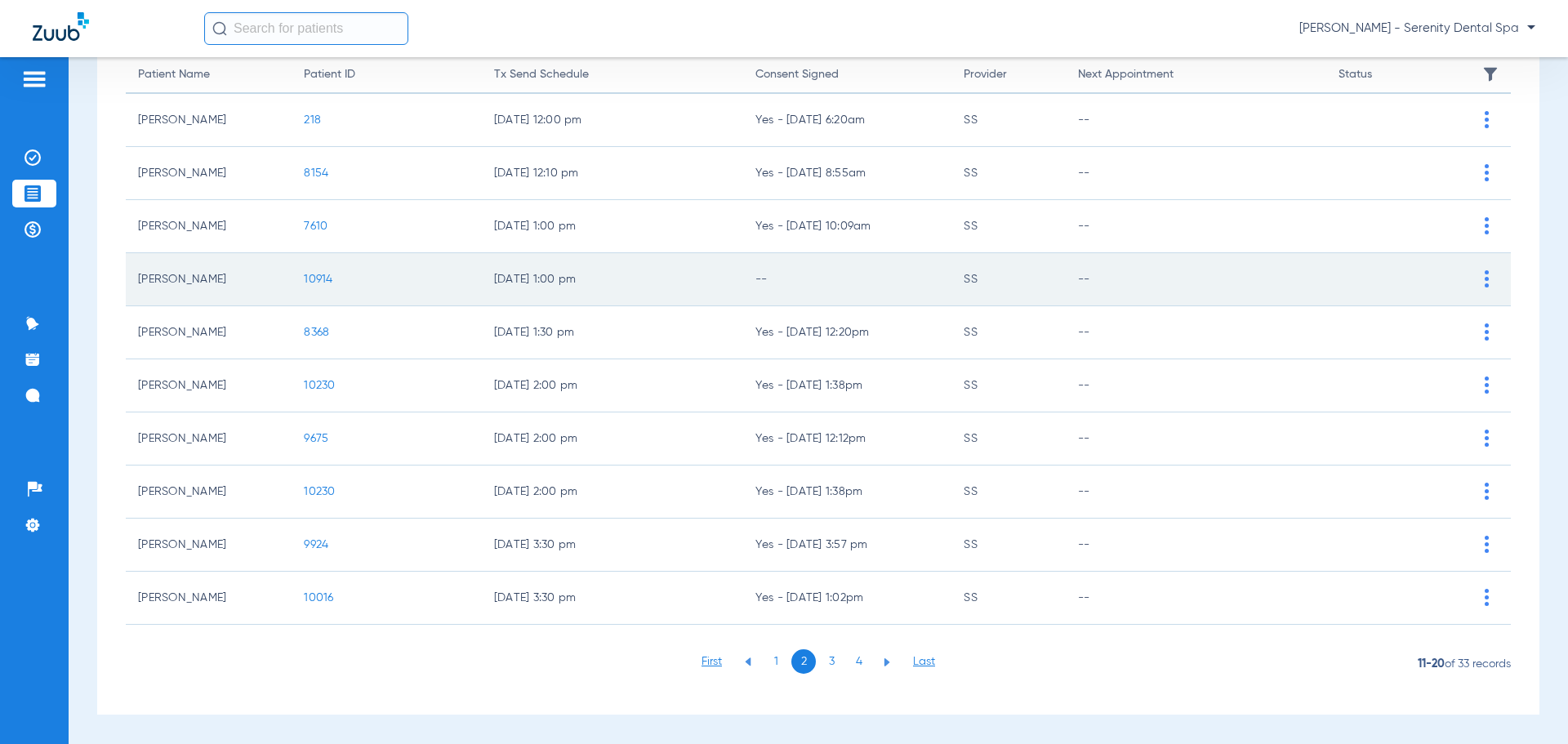 click on "10914" 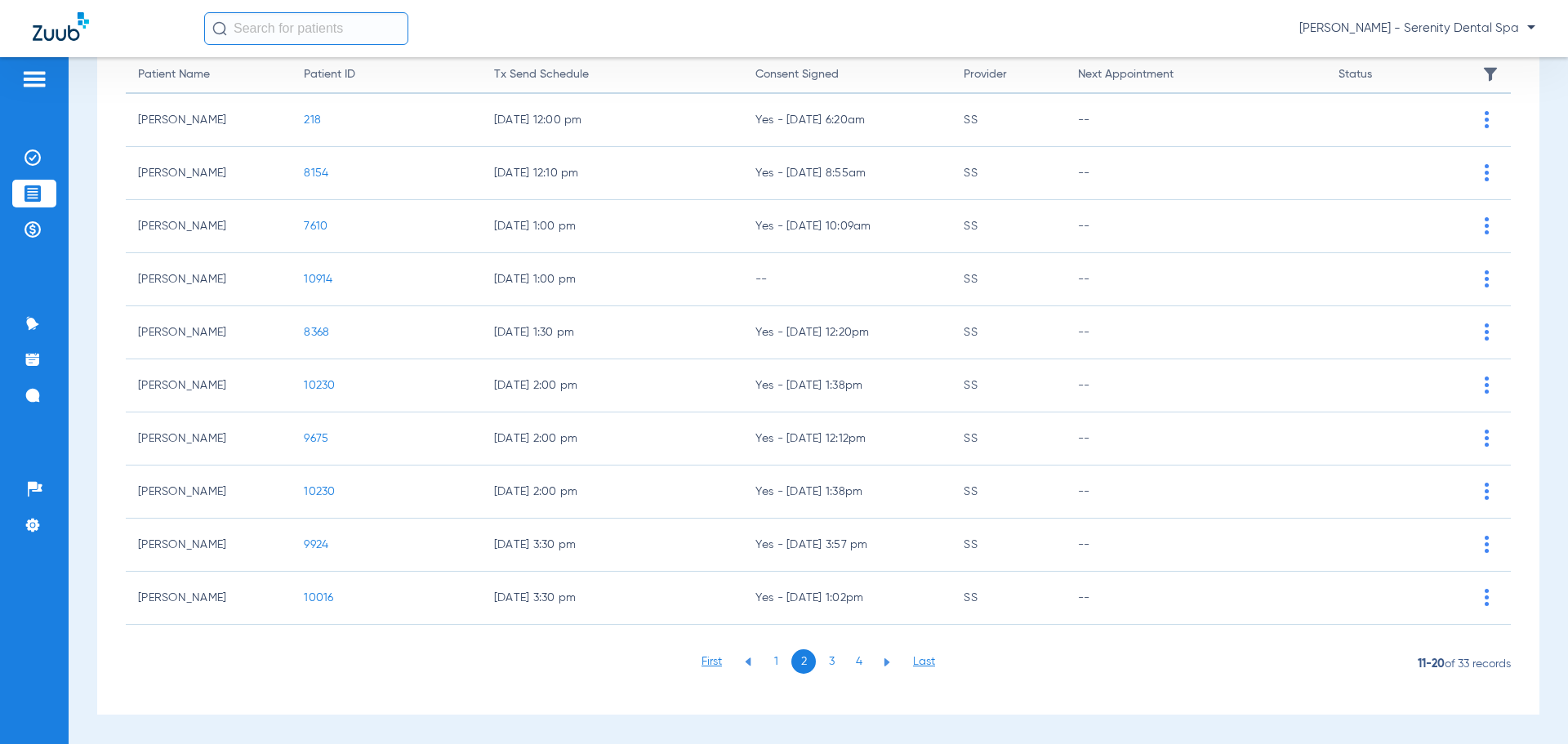 scroll, scrollTop: 0, scrollLeft: 0, axis: both 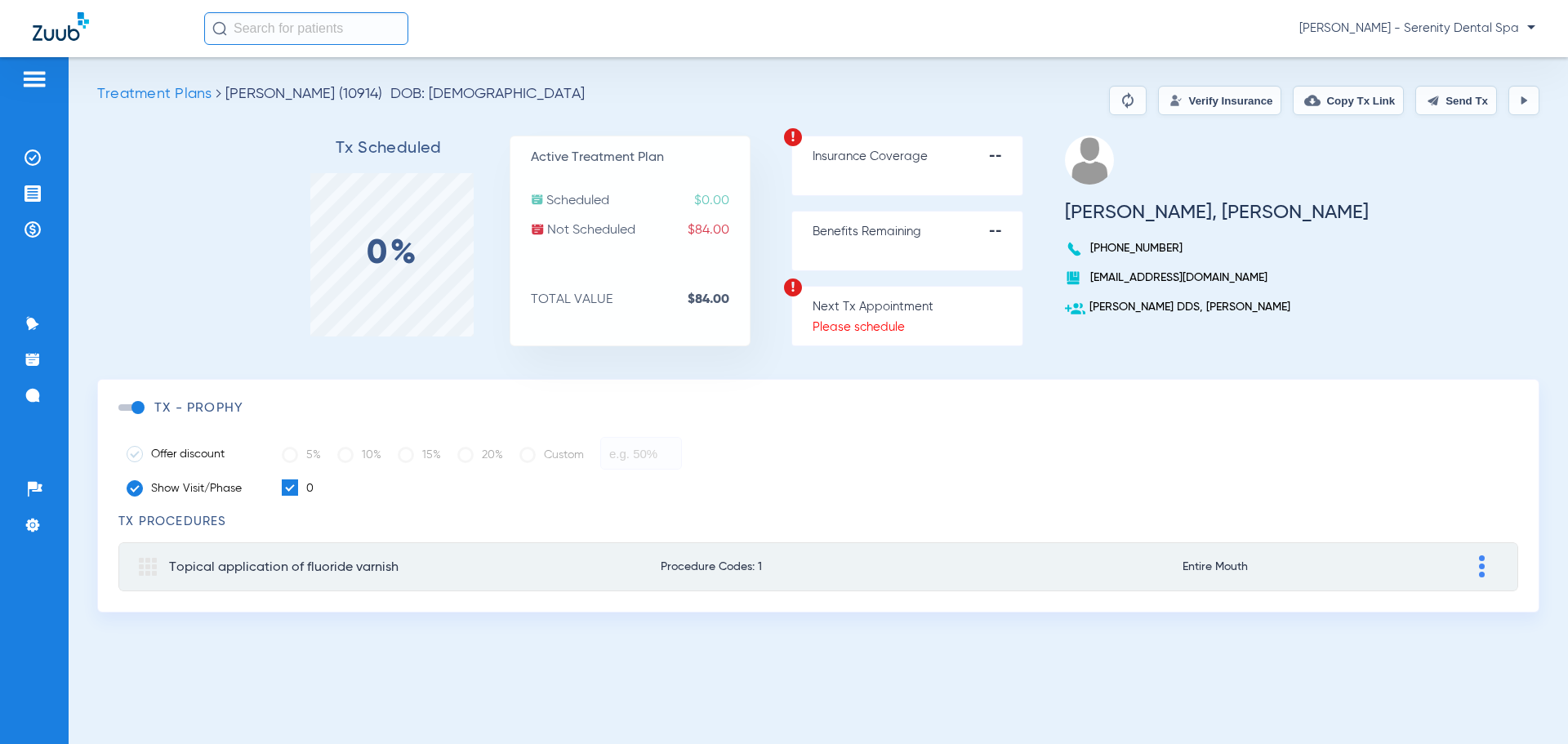 click 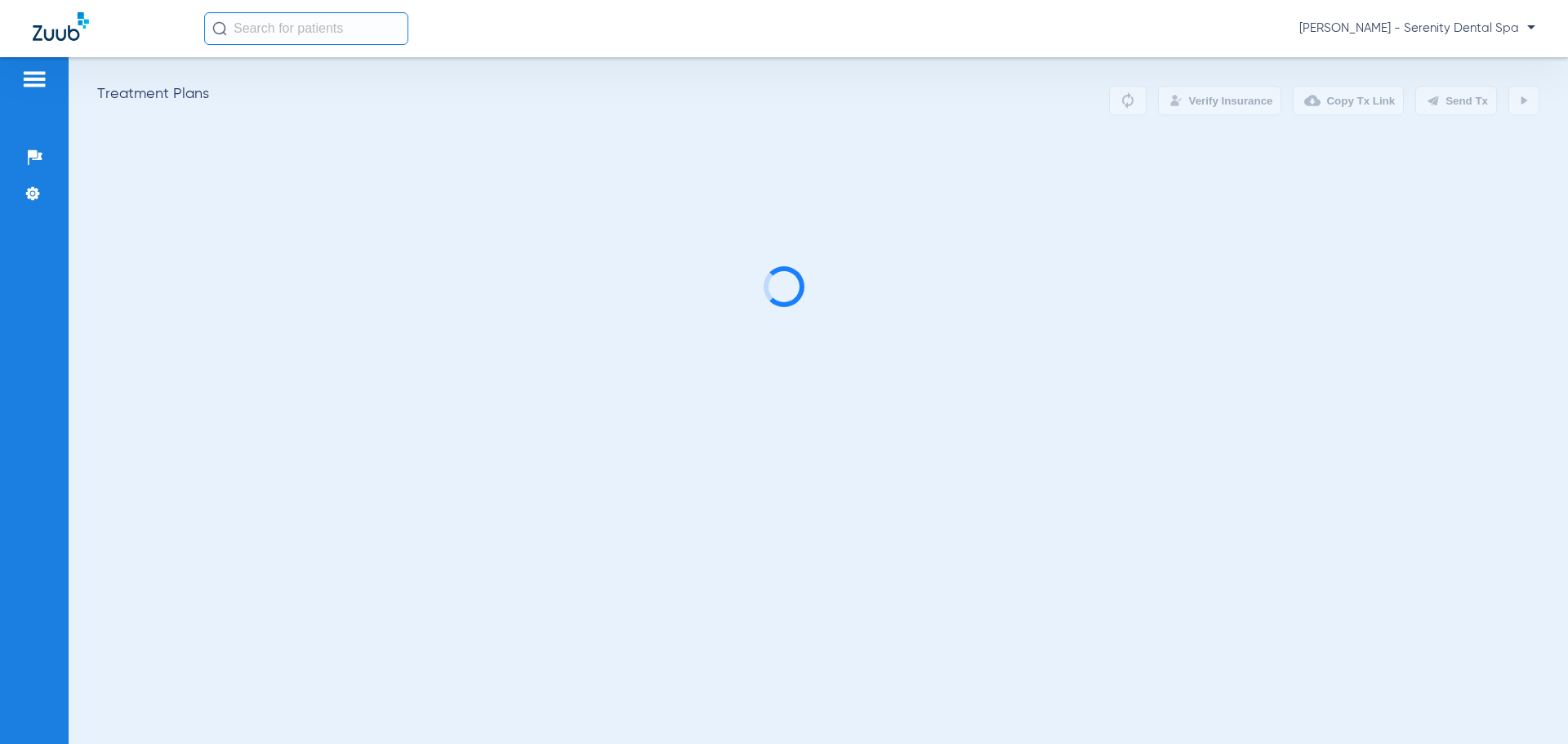 scroll, scrollTop: 0, scrollLeft: 0, axis: both 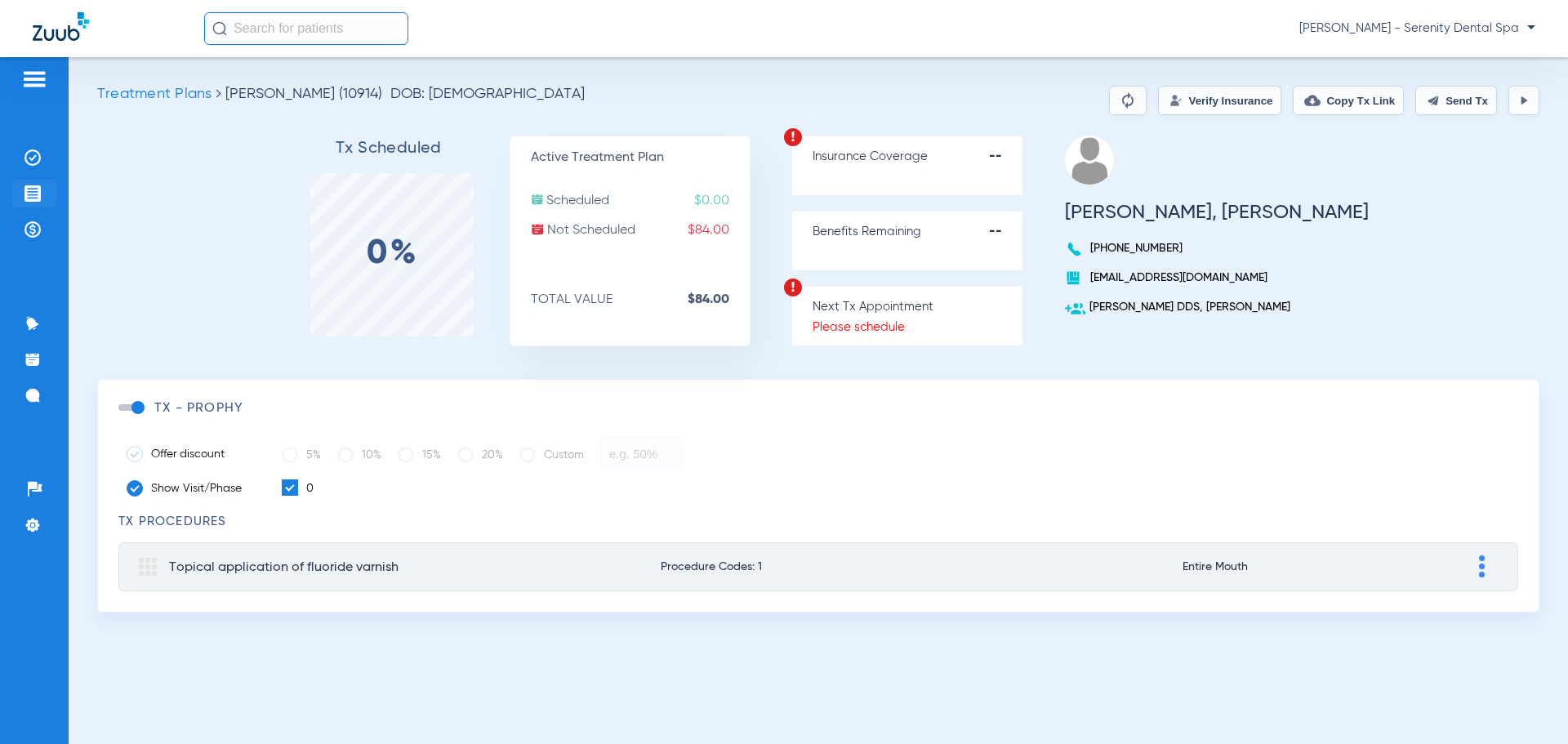 click on "Insurance Verification Treatment Acceptance Payments & A/R" 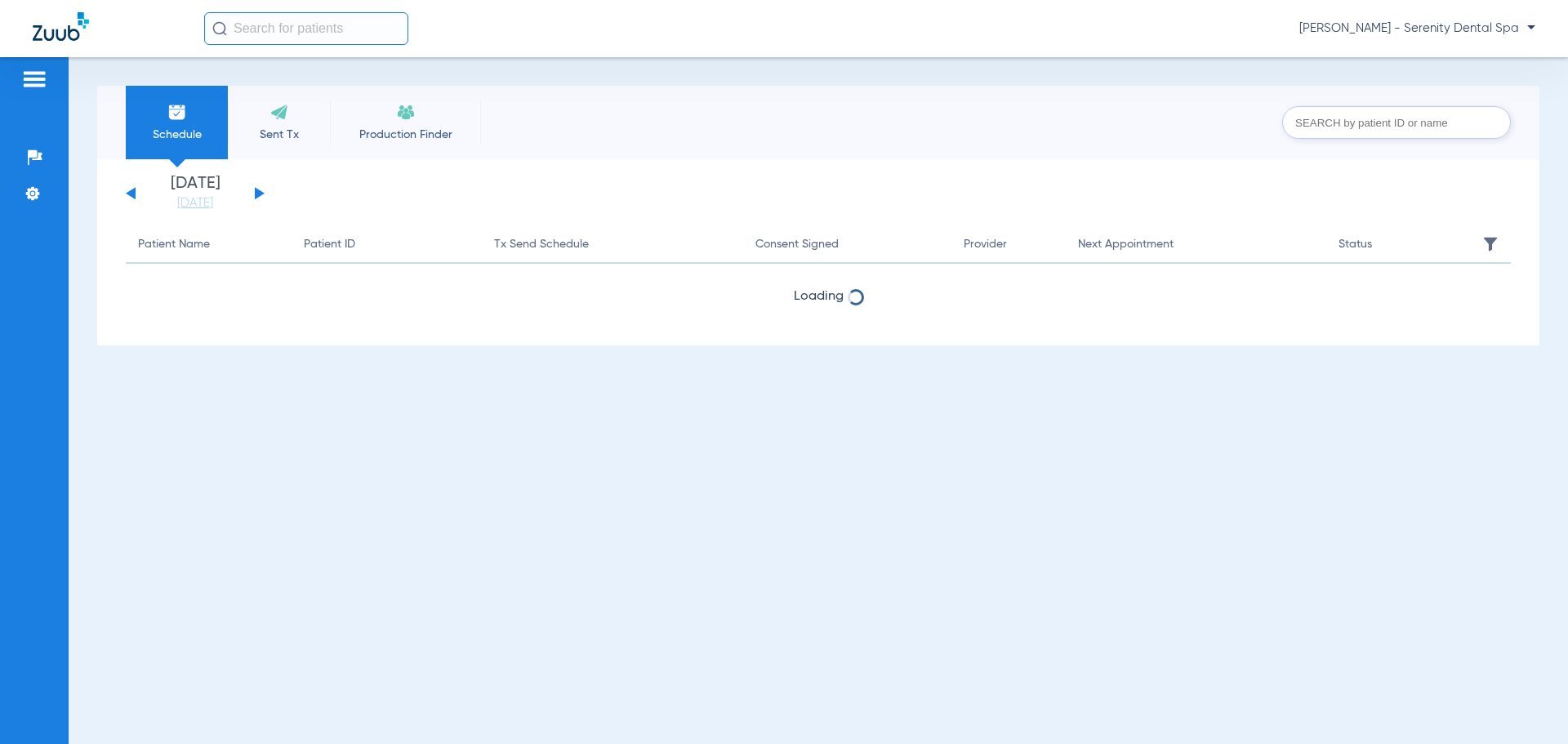 scroll, scrollTop: 0, scrollLeft: 0, axis: both 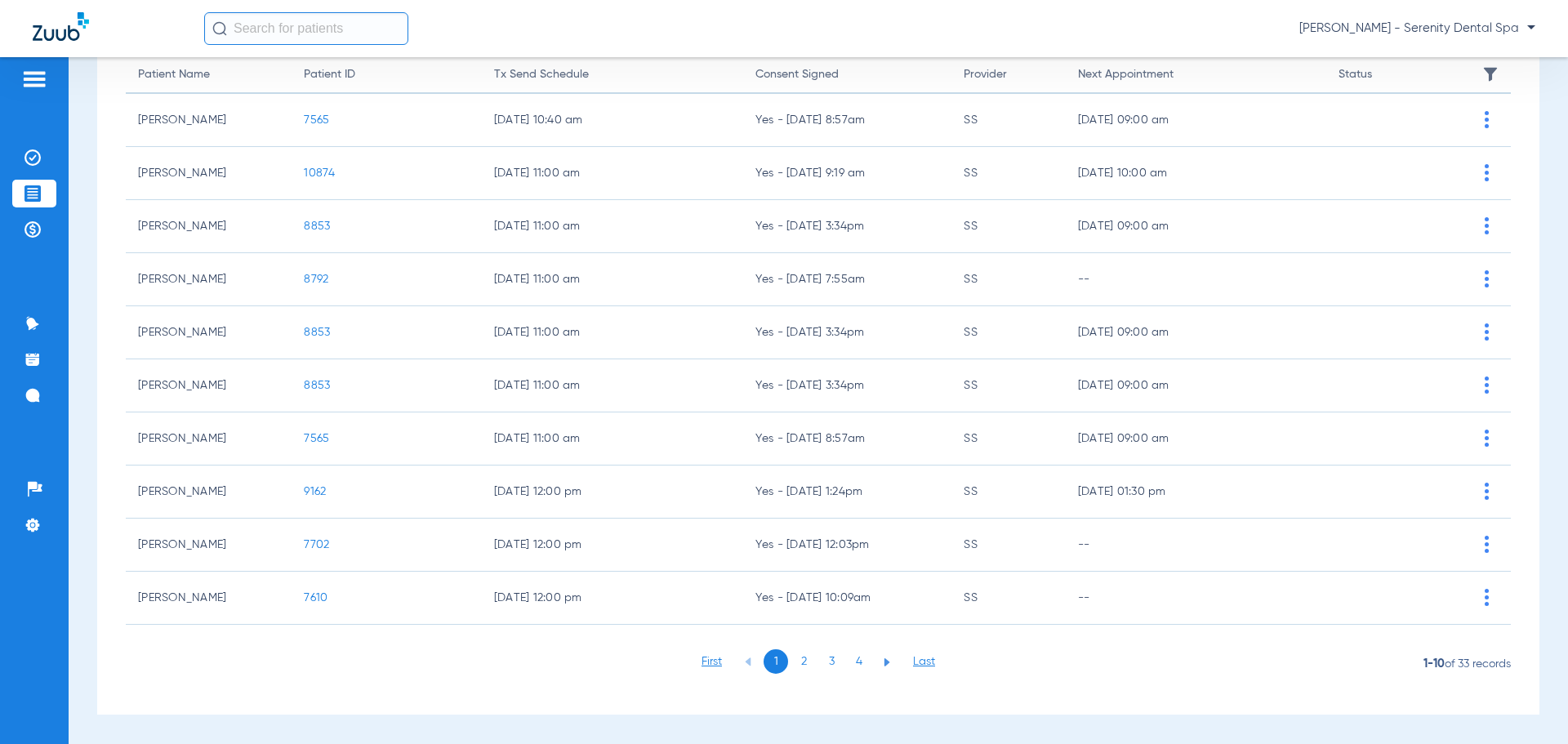 click on "2" 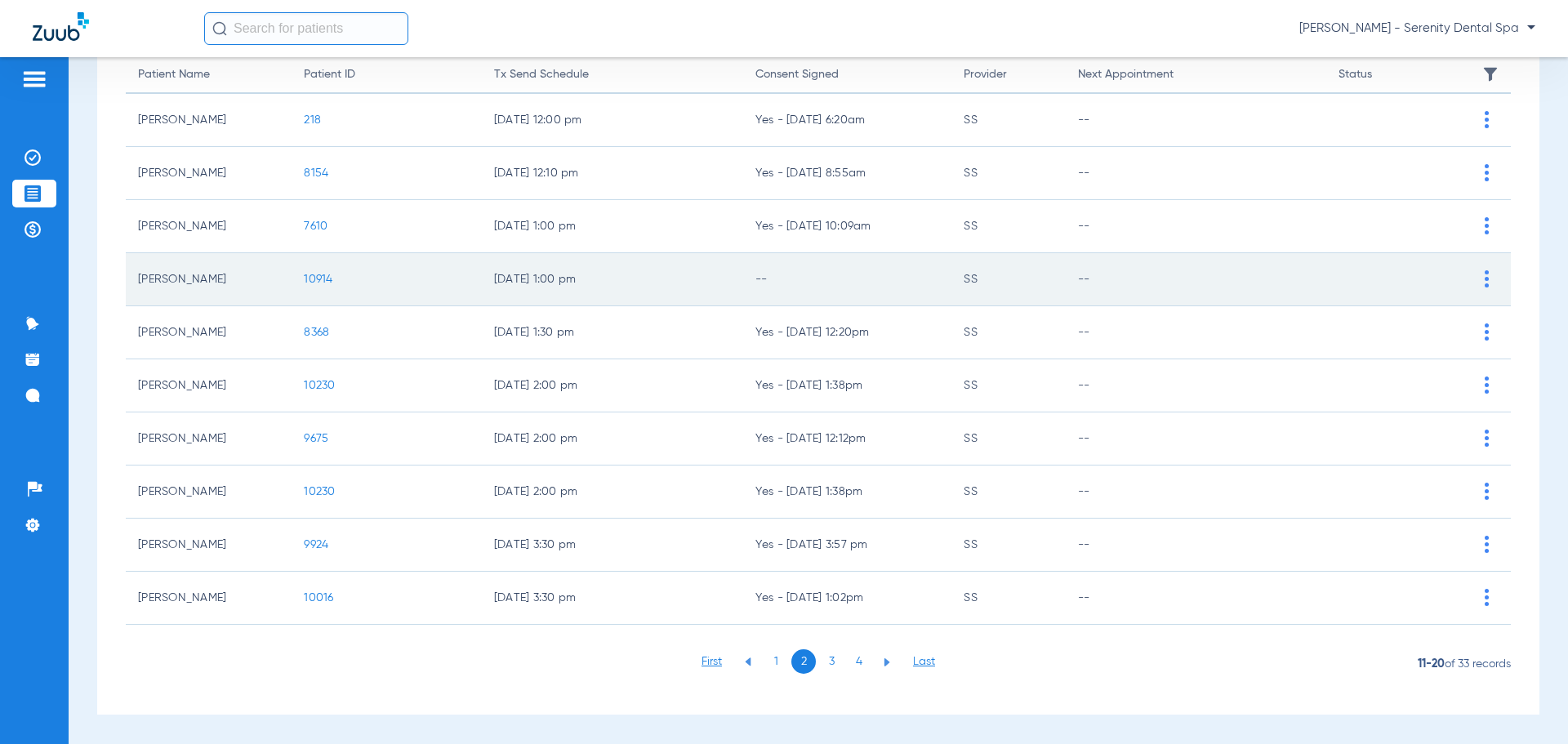 click on "10914" 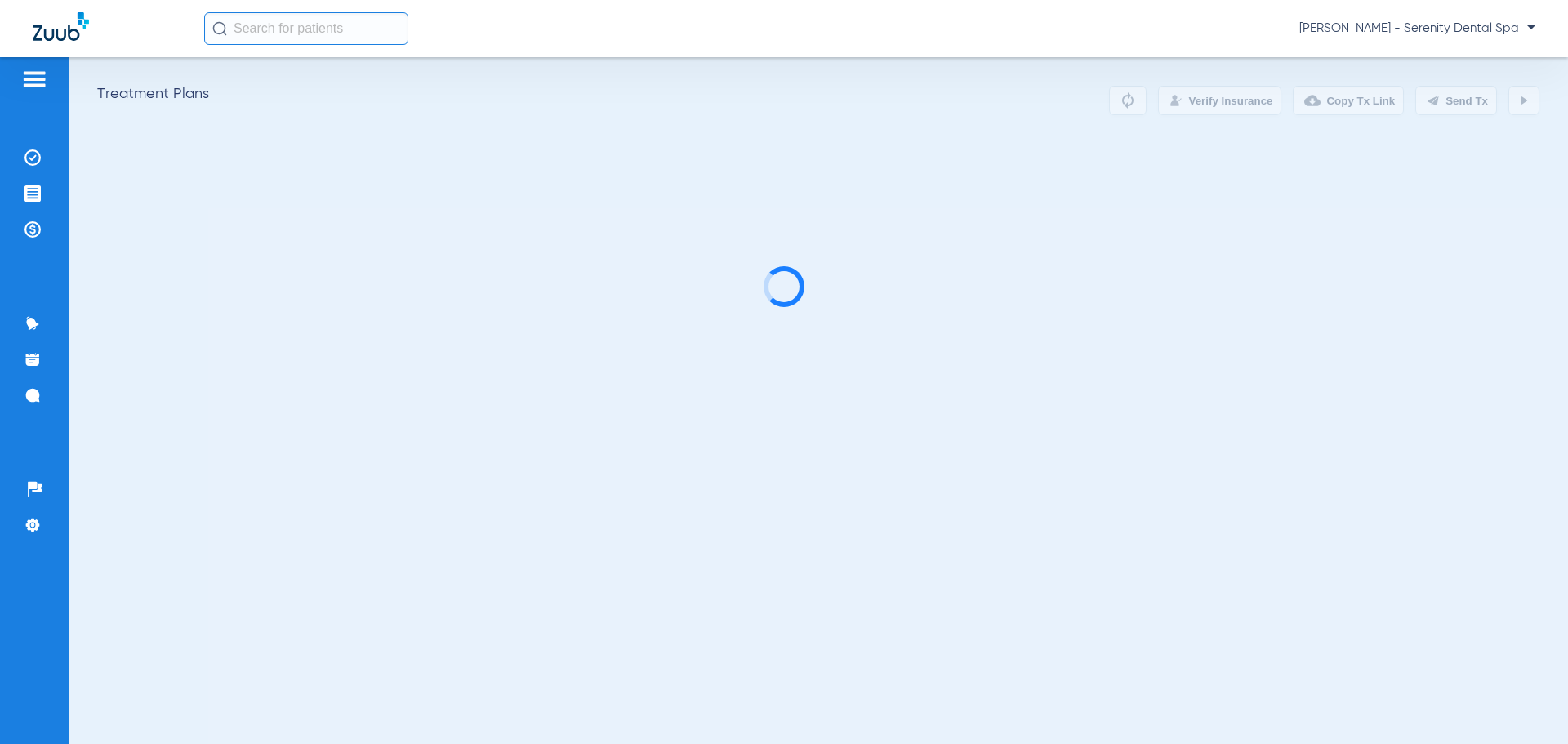 scroll, scrollTop: 0, scrollLeft: 0, axis: both 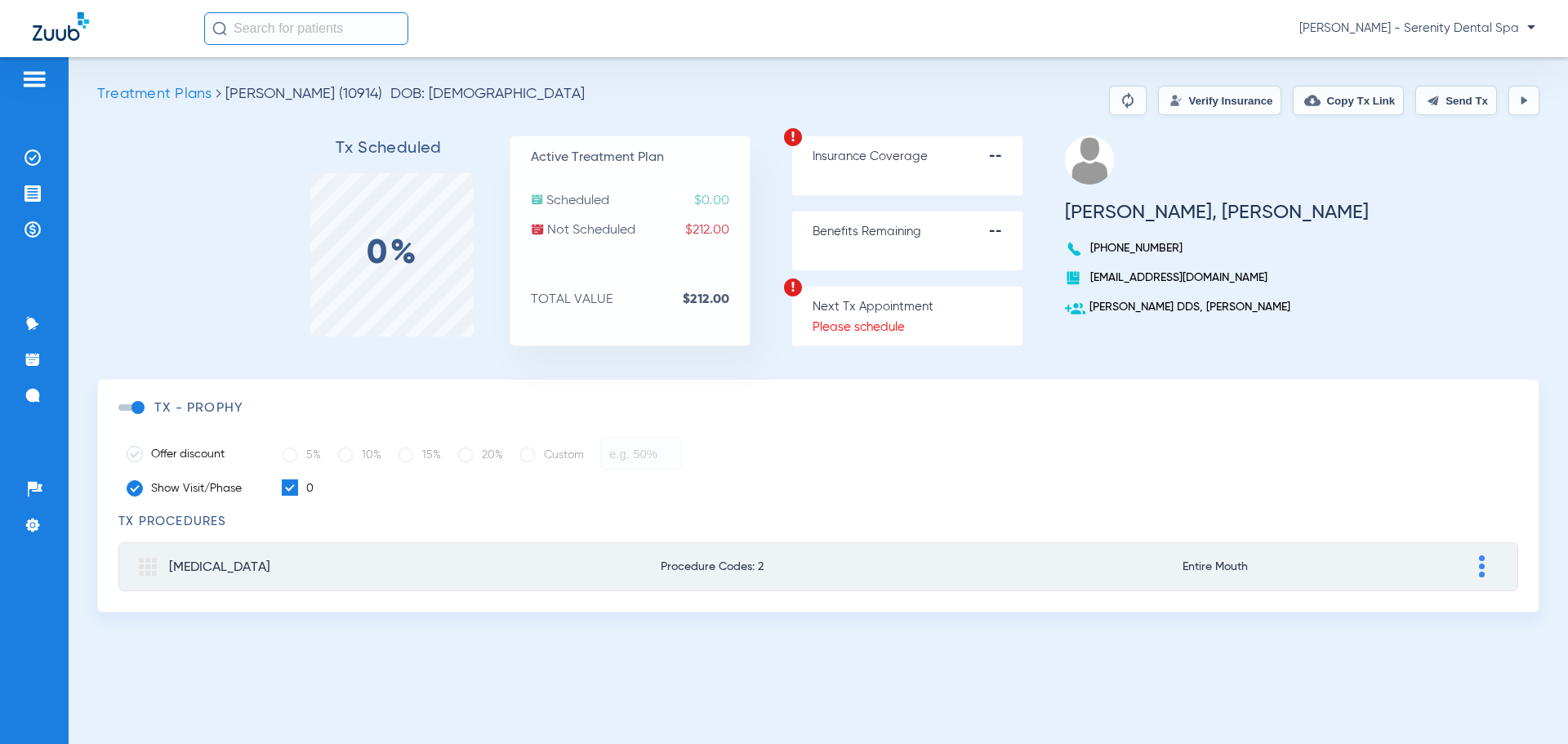 click on "Verify Insurance   Copy Tx Link   Send Tx" 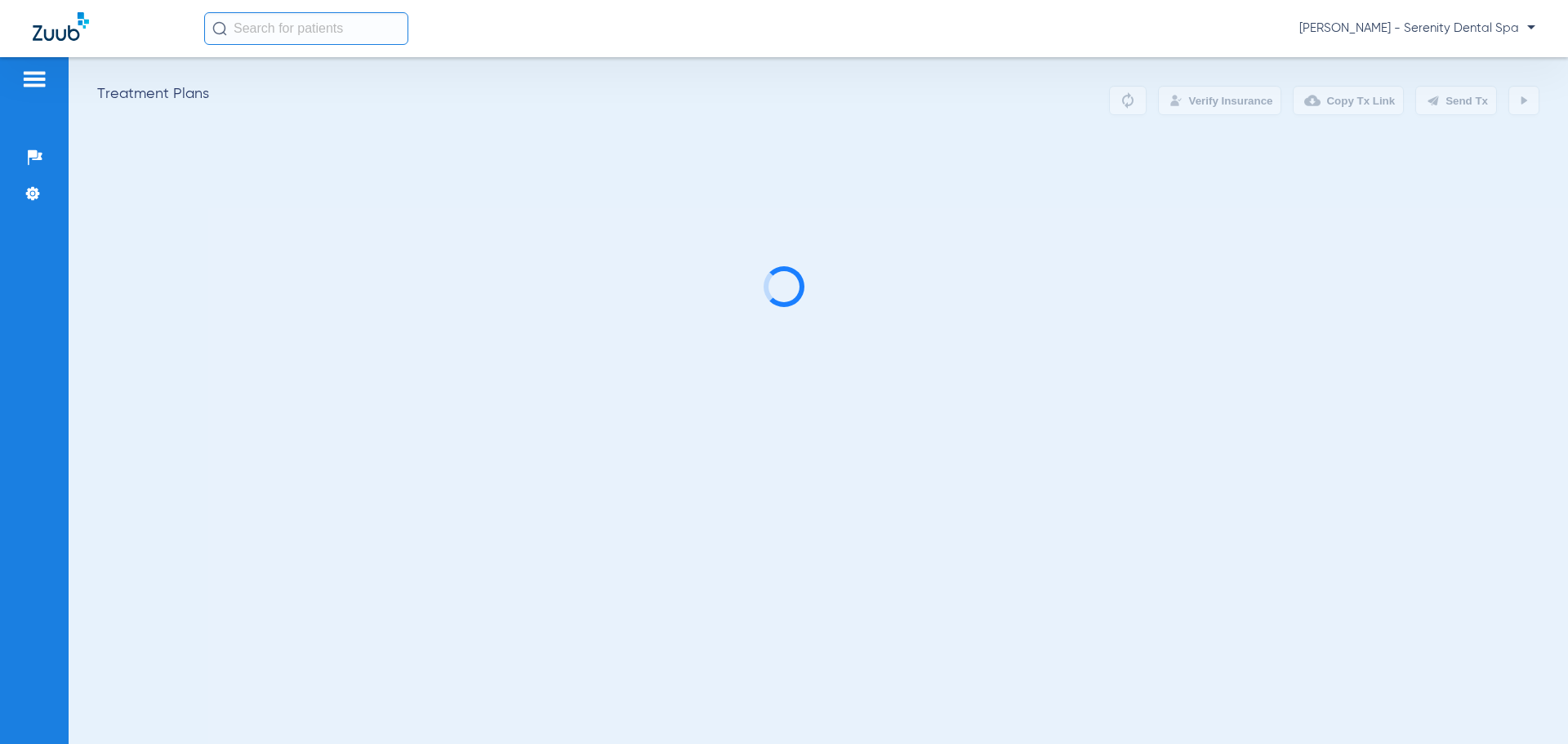 scroll, scrollTop: 0, scrollLeft: 0, axis: both 